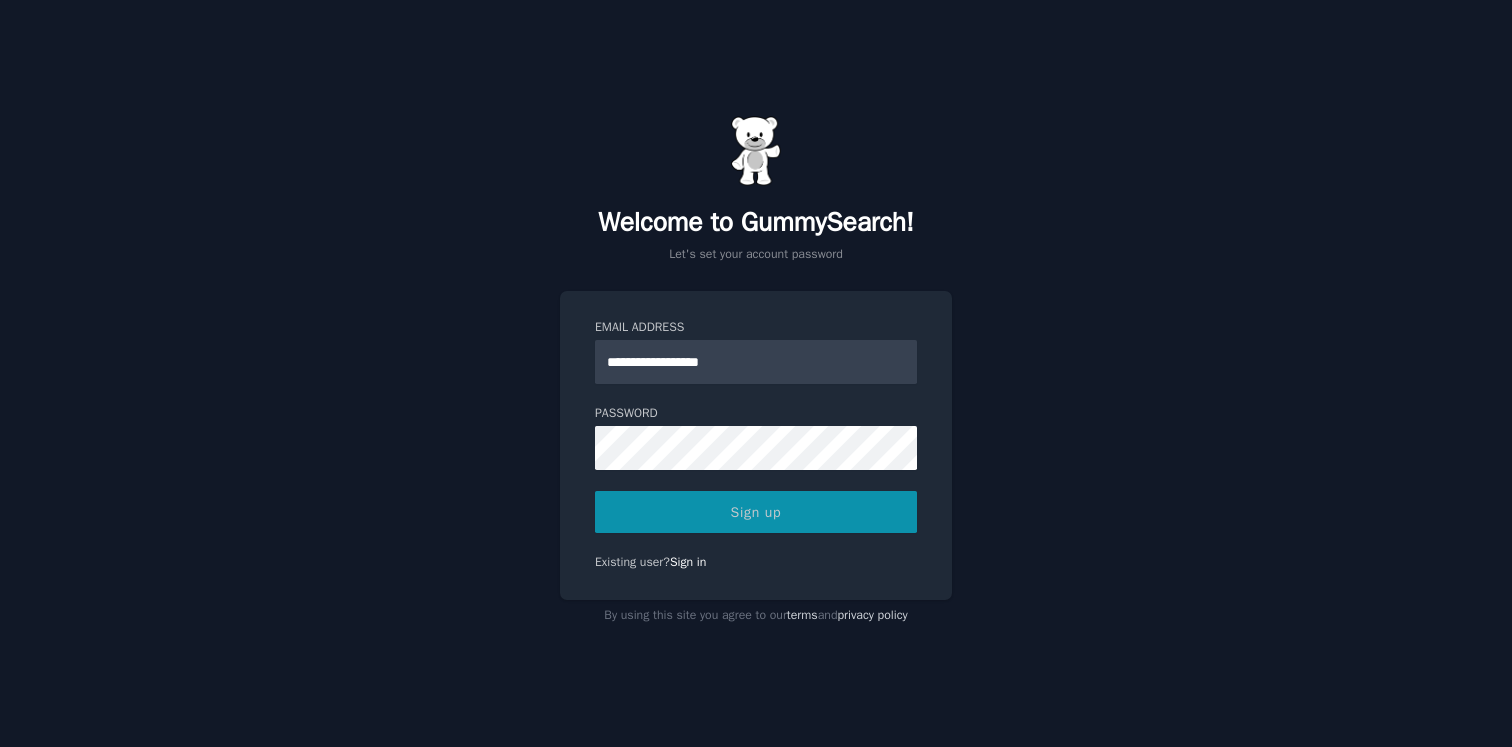 scroll, scrollTop: 0, scrollLeft: 0, axis: both 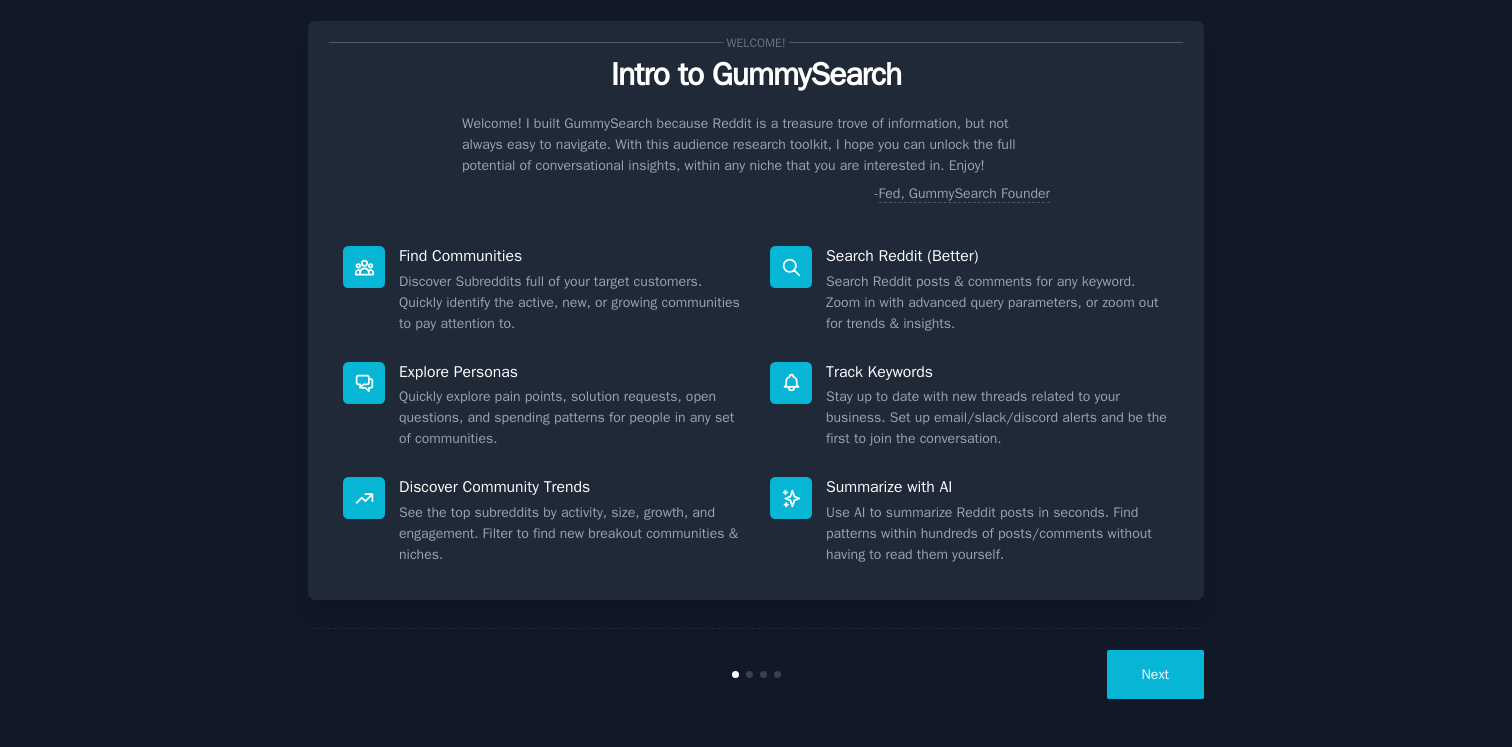 click on "Next" at bounding box center [1155, 674] 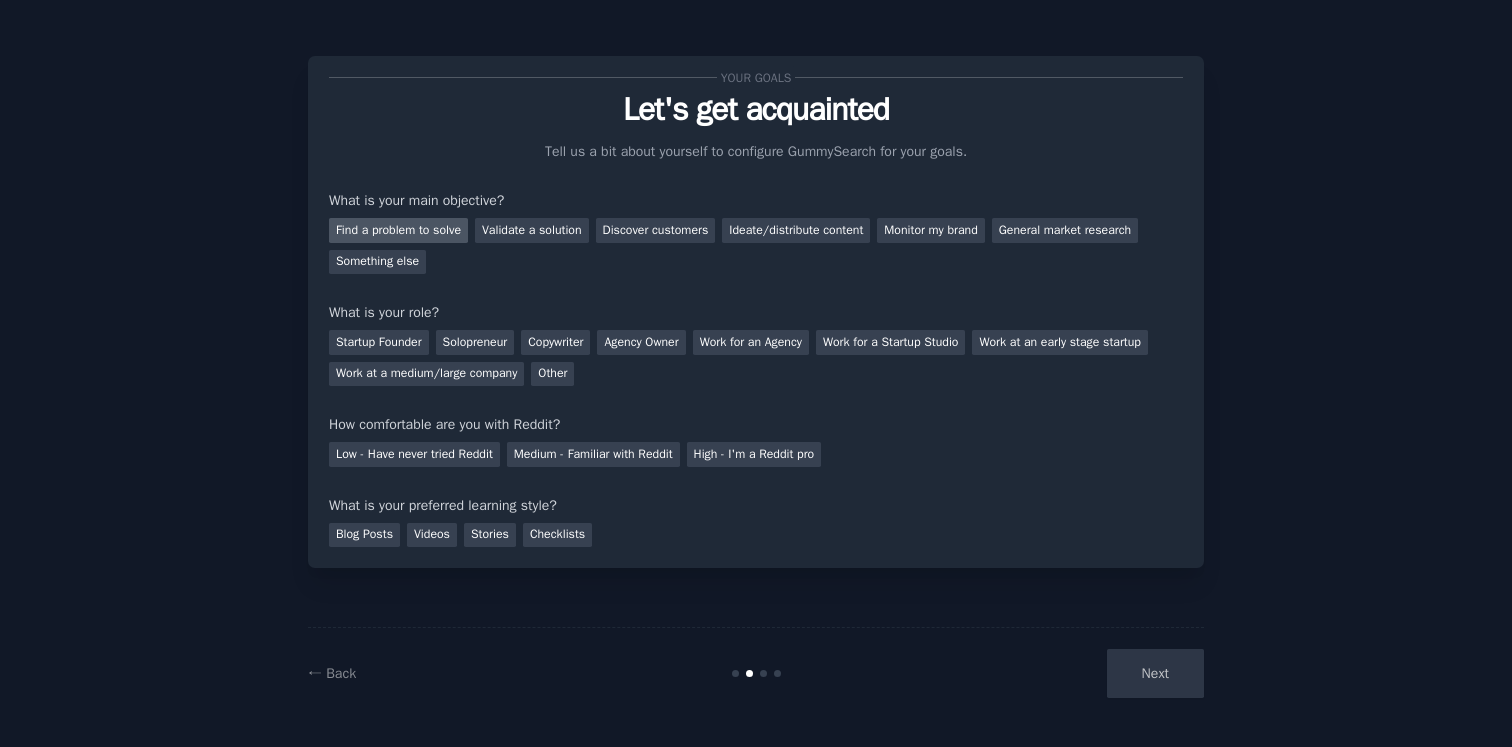 click on "Find a problem to solve" at bounding box center [398, 230] 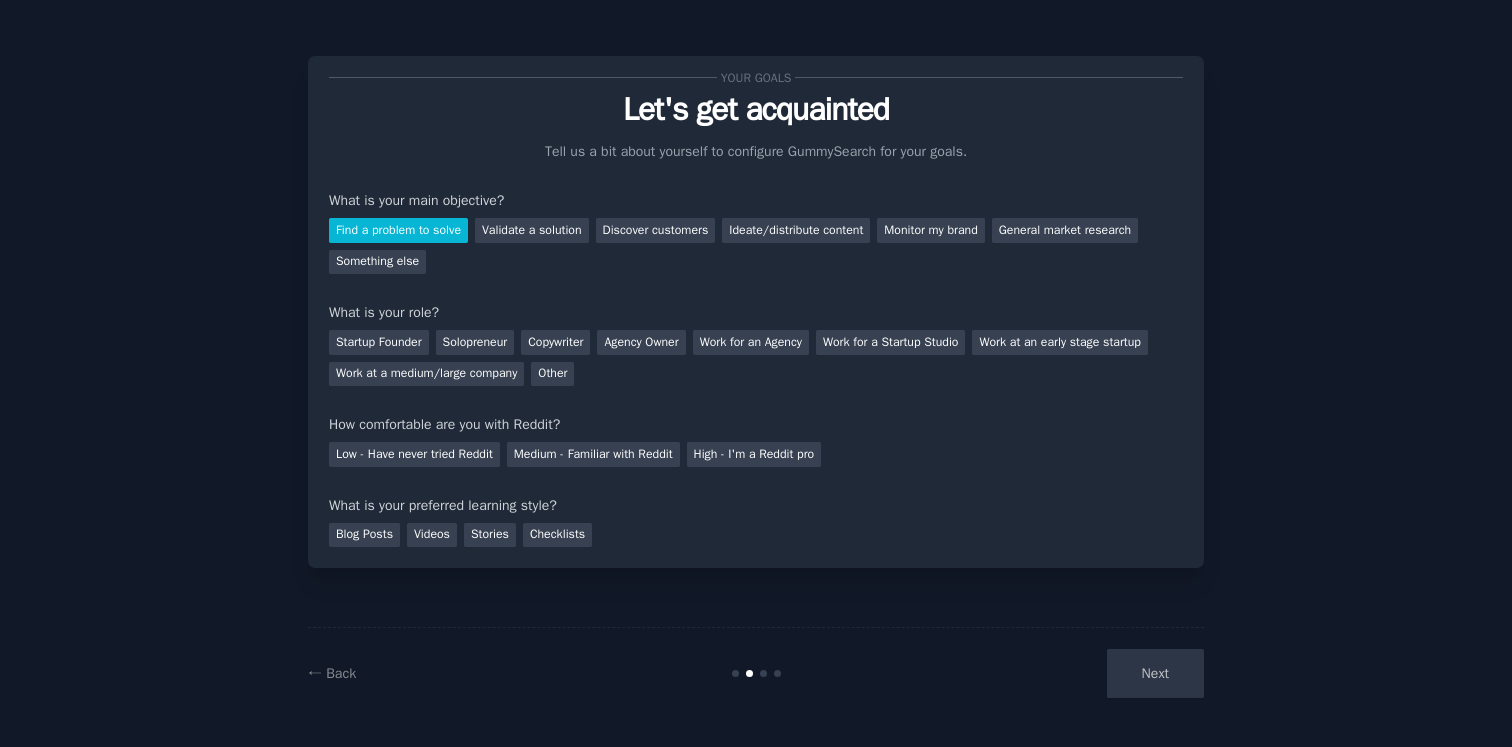 click on "Next" at bounding box center [1054, 673] 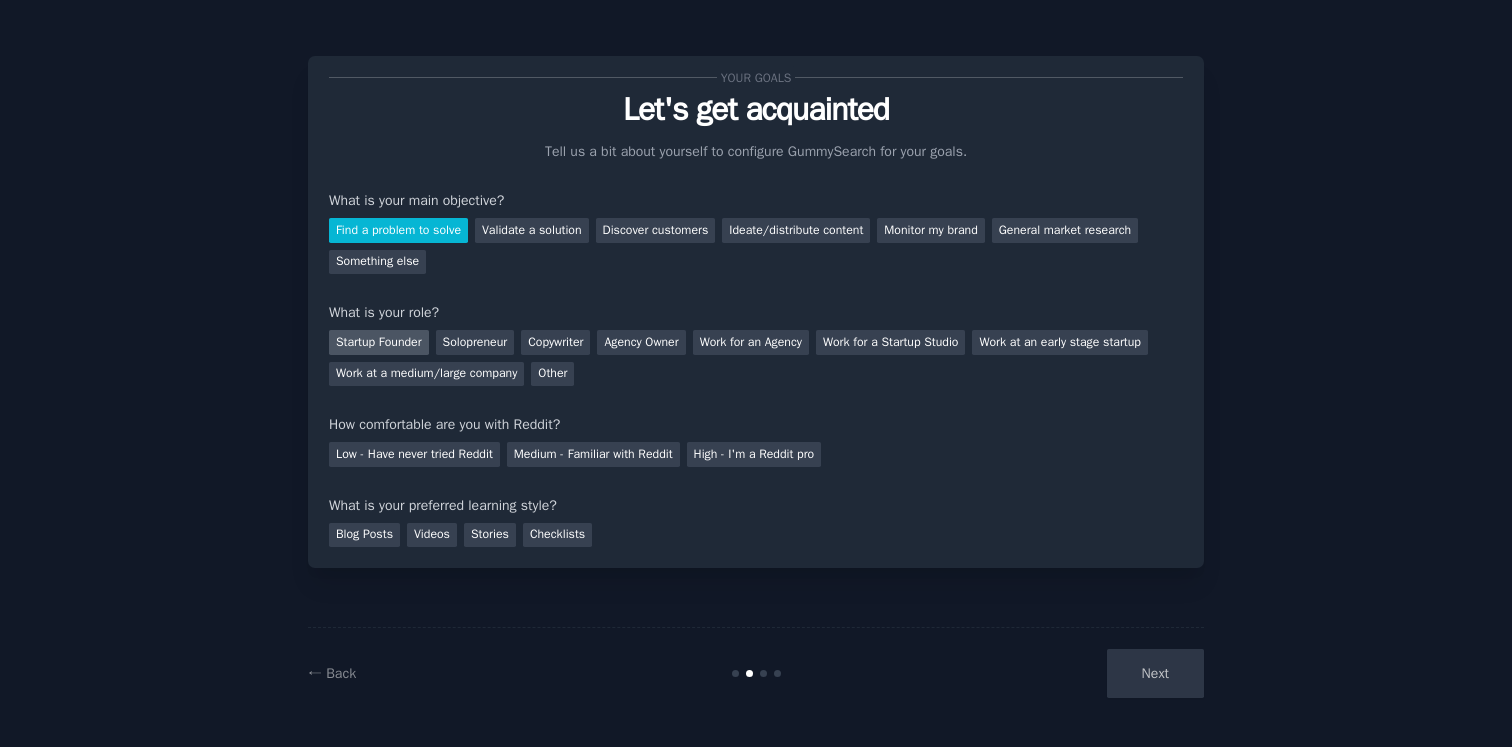 click on "Startup Founder" at bounding box center [379, 342] 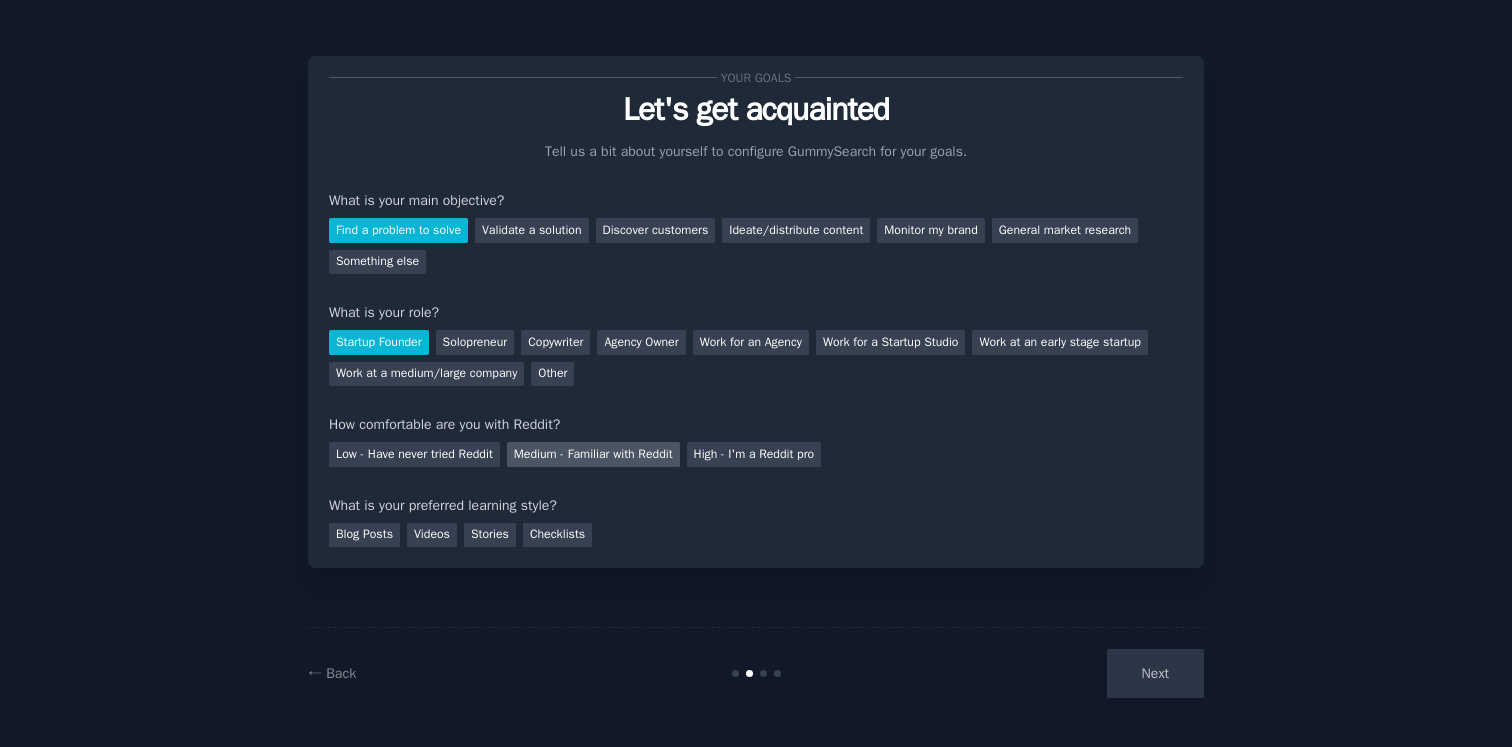 click on "Medium - Familiar with Reddit" at bounding box center [593, 454] 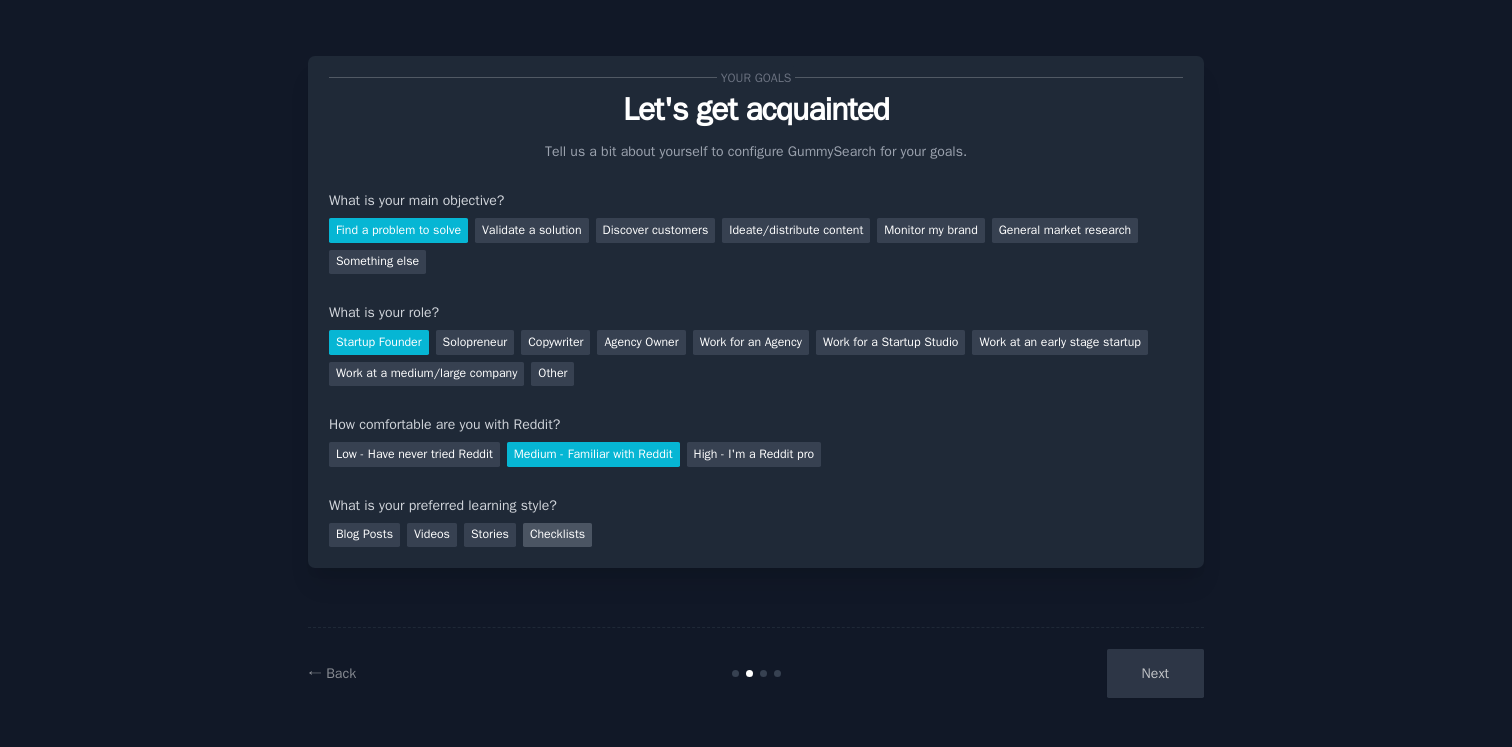 click on "Checklists" at bounding box center (557, 535) 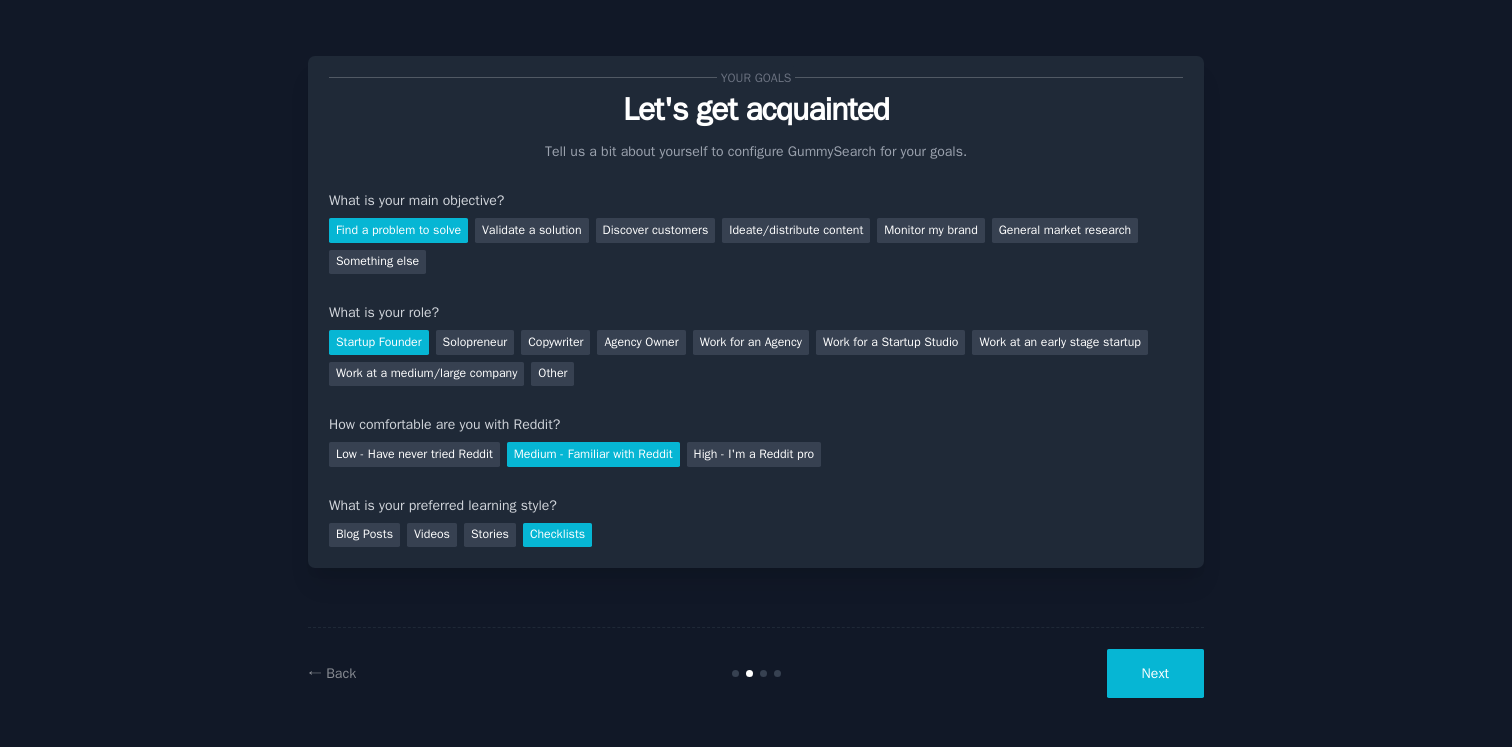 click on "Your goals Let's get acquainted Tell us a bit about yourself to configure GummySearch for your goals. What is your main objective? Find a problem to solve Validate a solution Discover customers Ideate/distribute content Monitor my brand General market research Something else What is your role? Startup Founder Solopreneur Copywriter Agency Owner Work for an Agency Work for a Startup Studio Work at an early stage startup Work at a medium/large company Other How comfortable are you with Reddit? Low - Have never tried Reddit Medium - Familiar with Reddit High - I'm a Reddit pro What is your preferred learning style? Blog Posts Videos Stories Checklists ← Back Next" at bounding box center (756, 373) 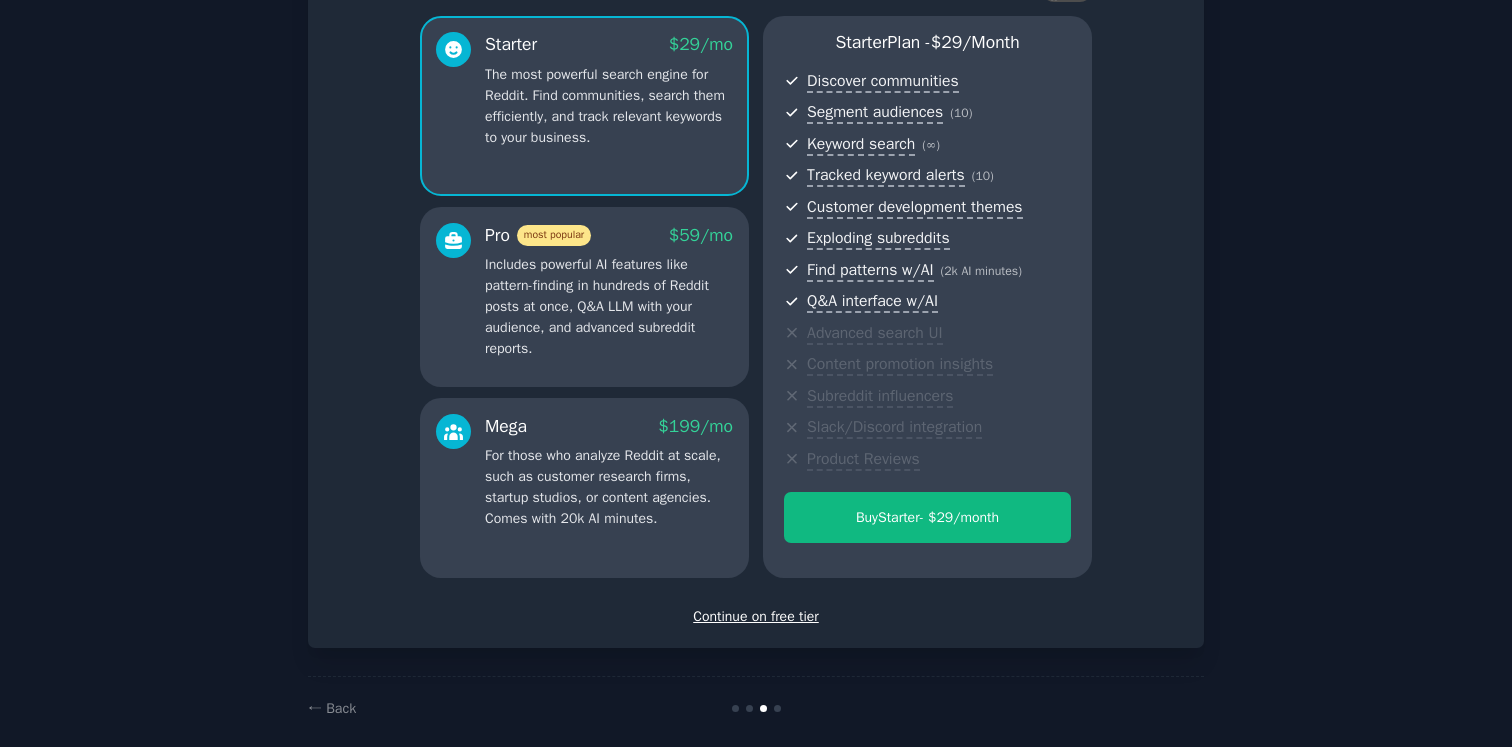 scroll, scrollTop: 170, scrollLeft: 0, axis: vertical 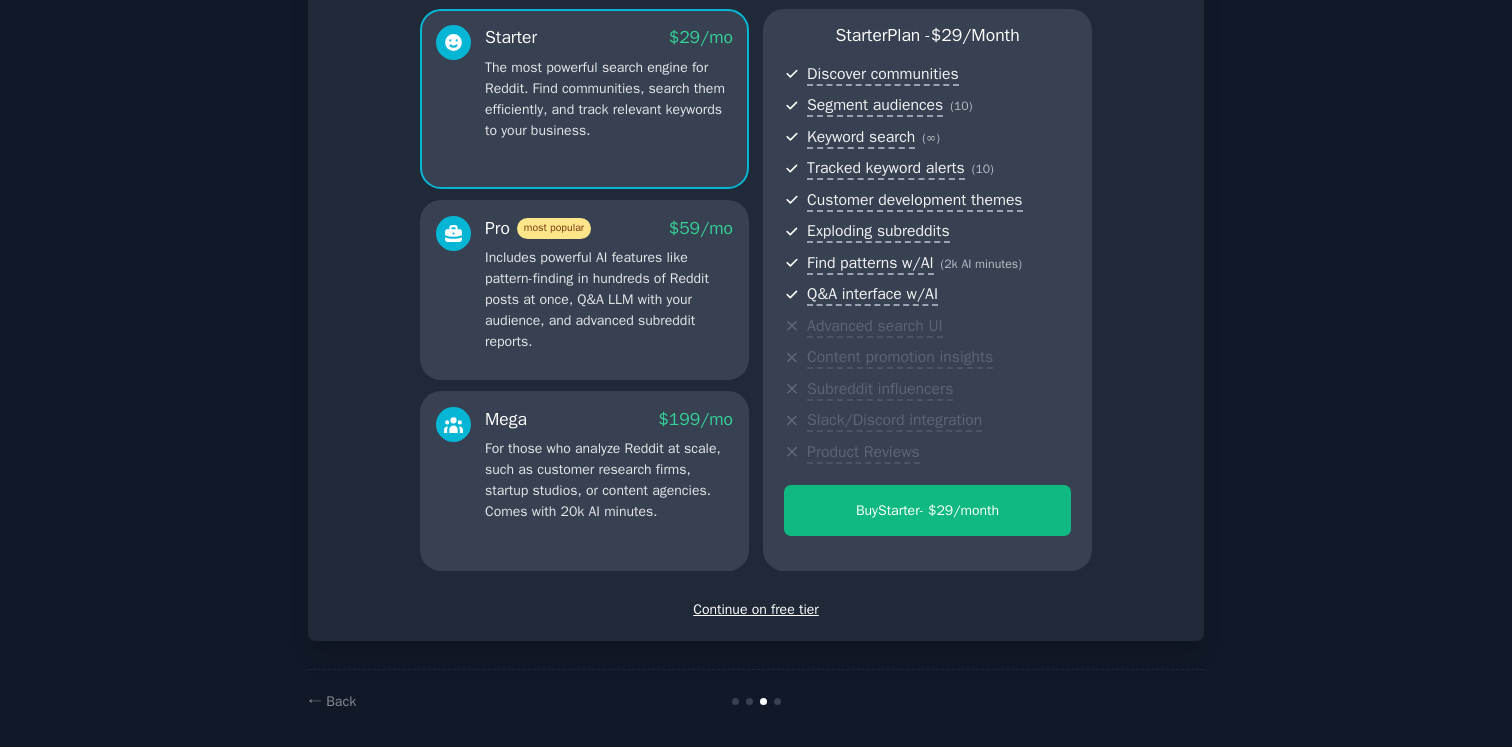 click on "Continue on free tier" at bounding box center [756, 609] 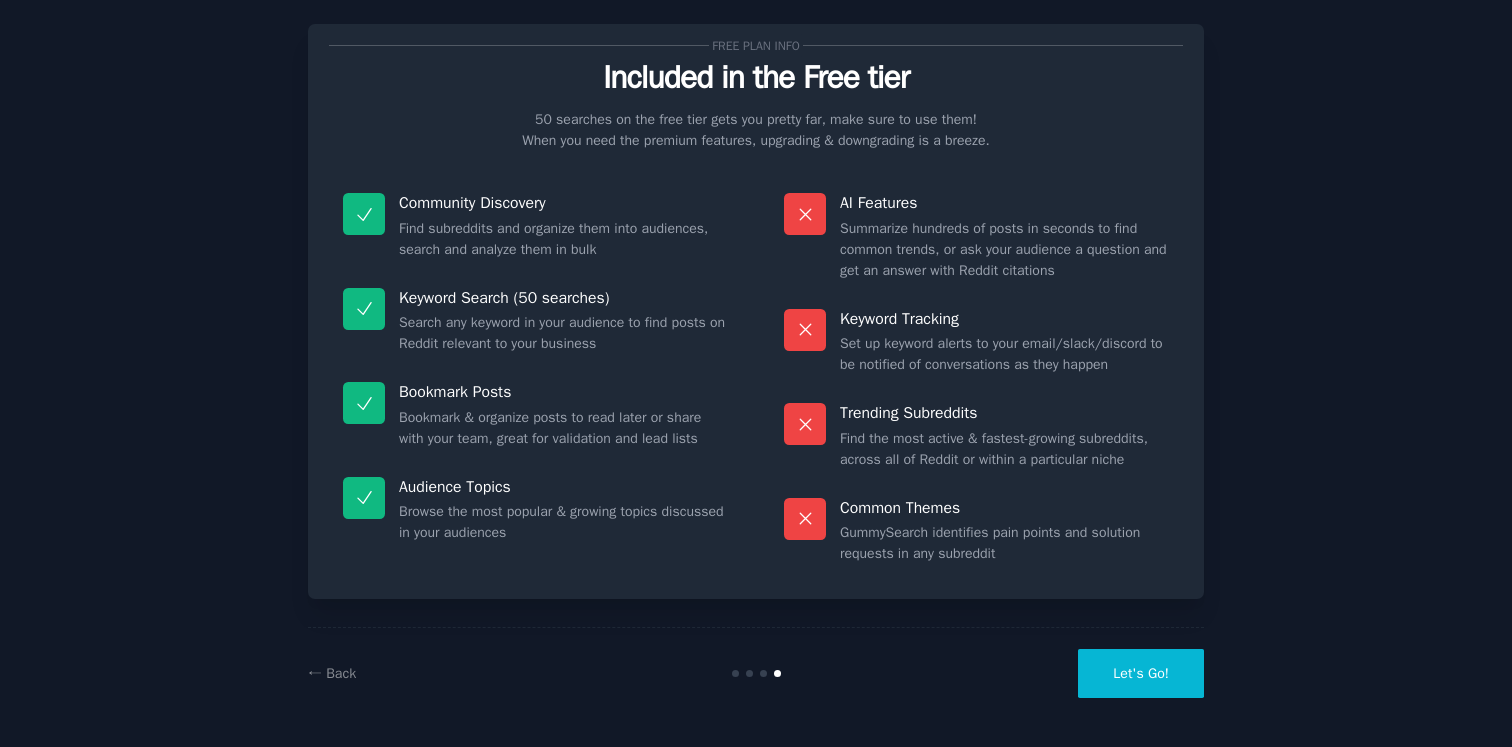 scroll, scrollTop: 32, scrollLeft: 0, axis: vertical 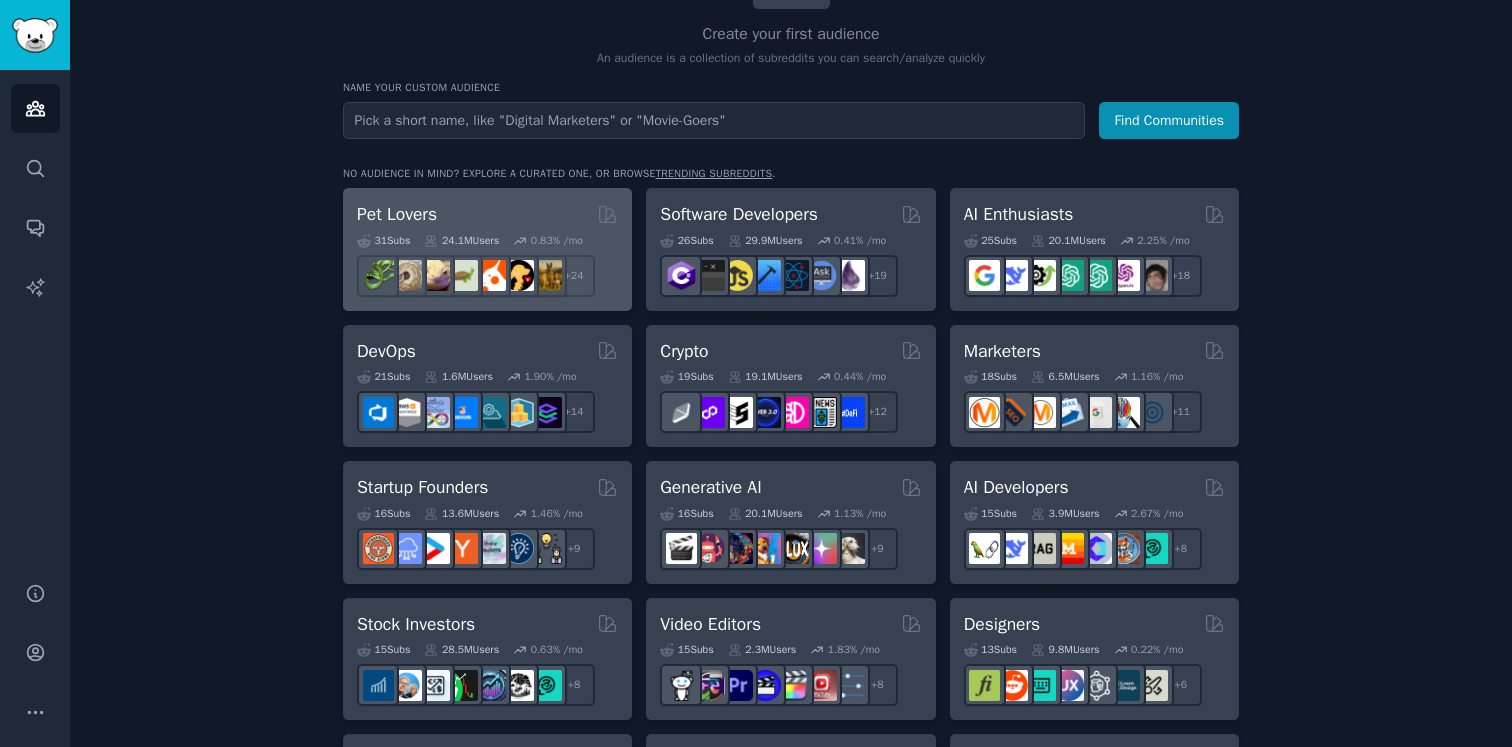 click on "Pet Lovers Curated by GummySearch" at bounding box center (487, 214) 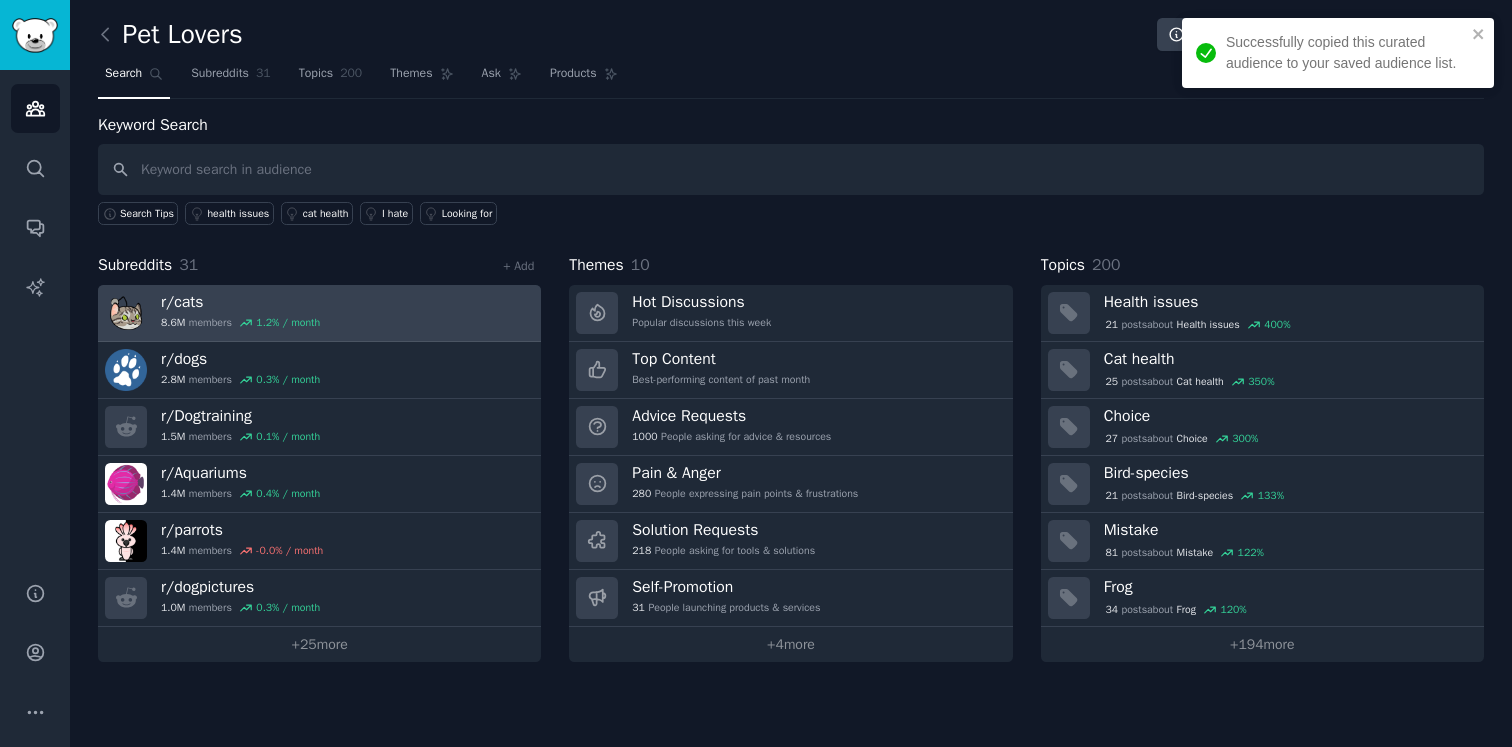 click on "r/ cats" at bounding box center [240, 302] 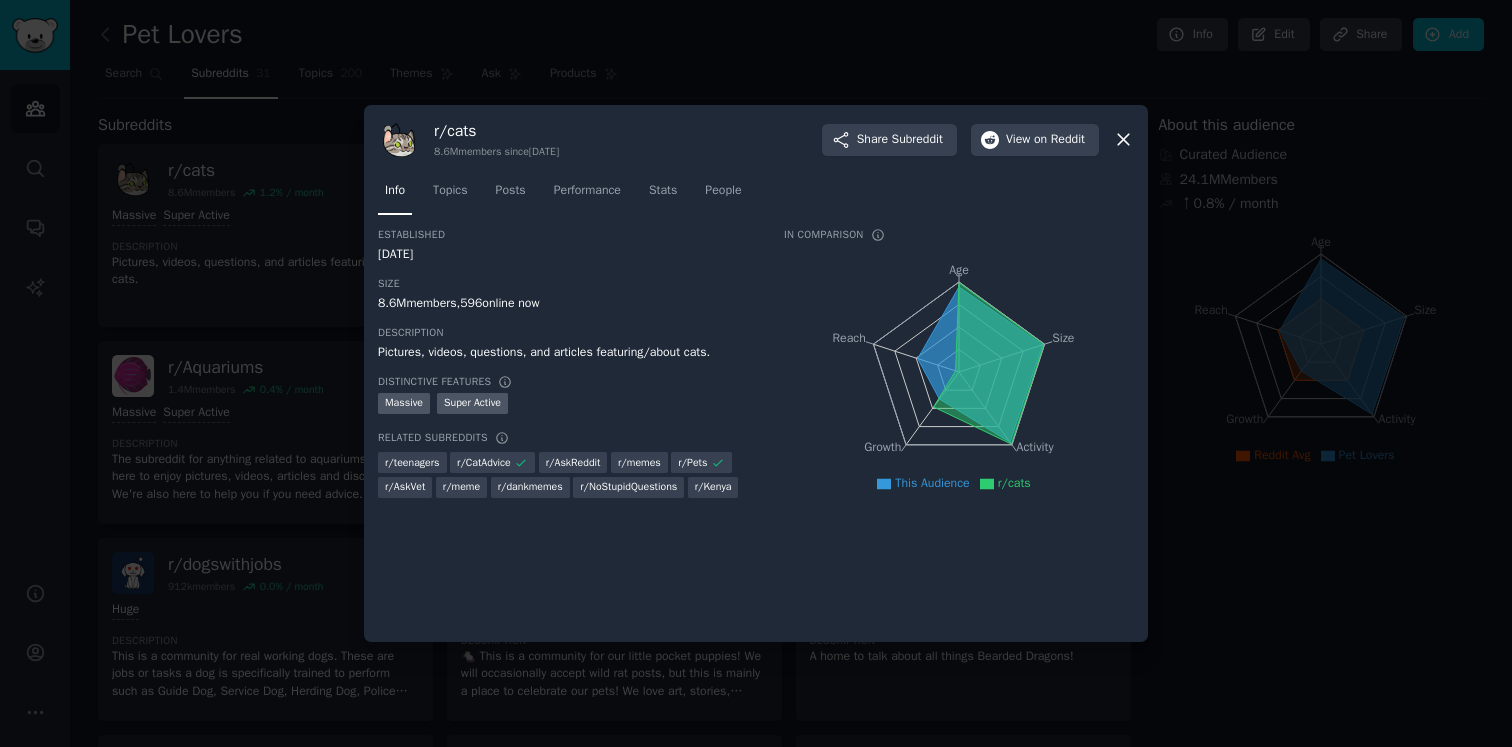 click 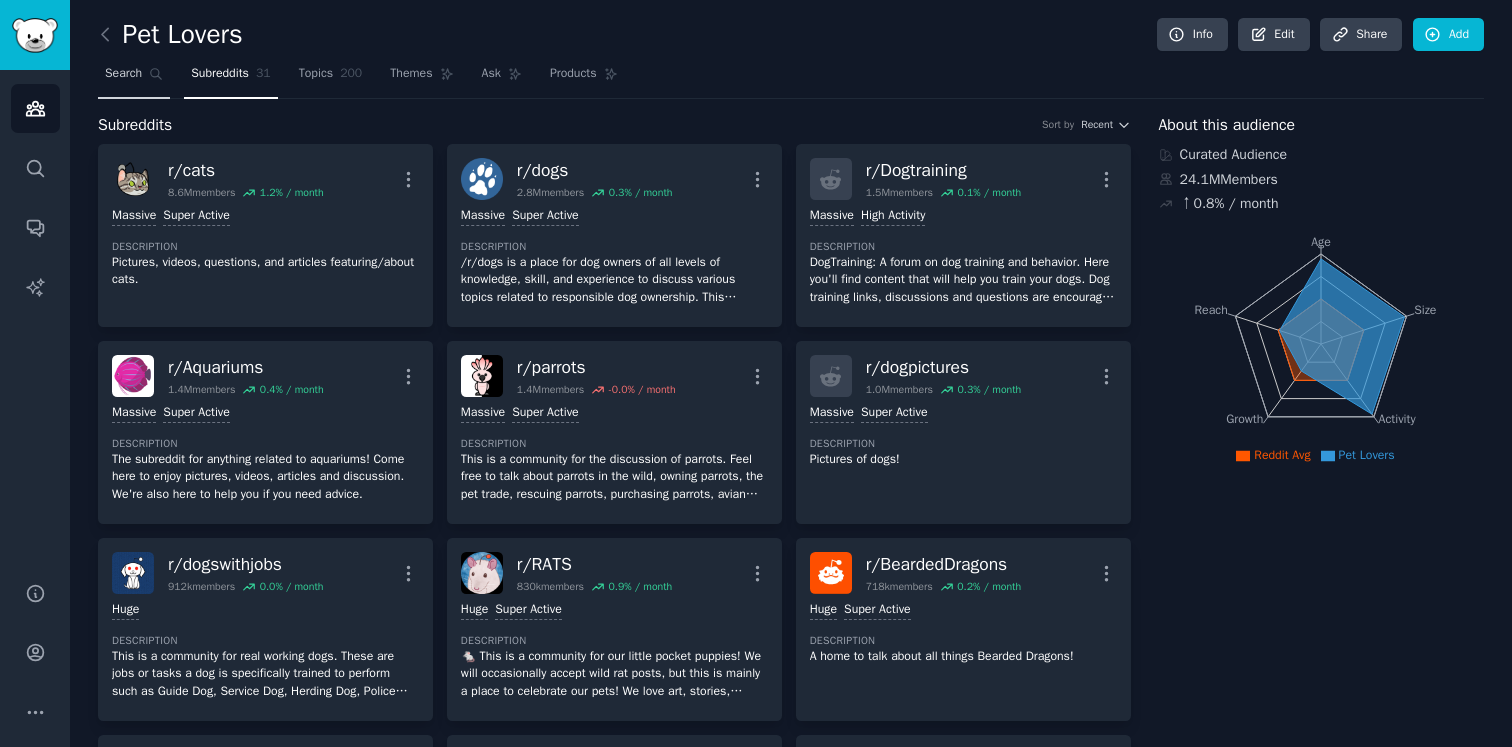 click on "Search" at bounding box center (123, 74) 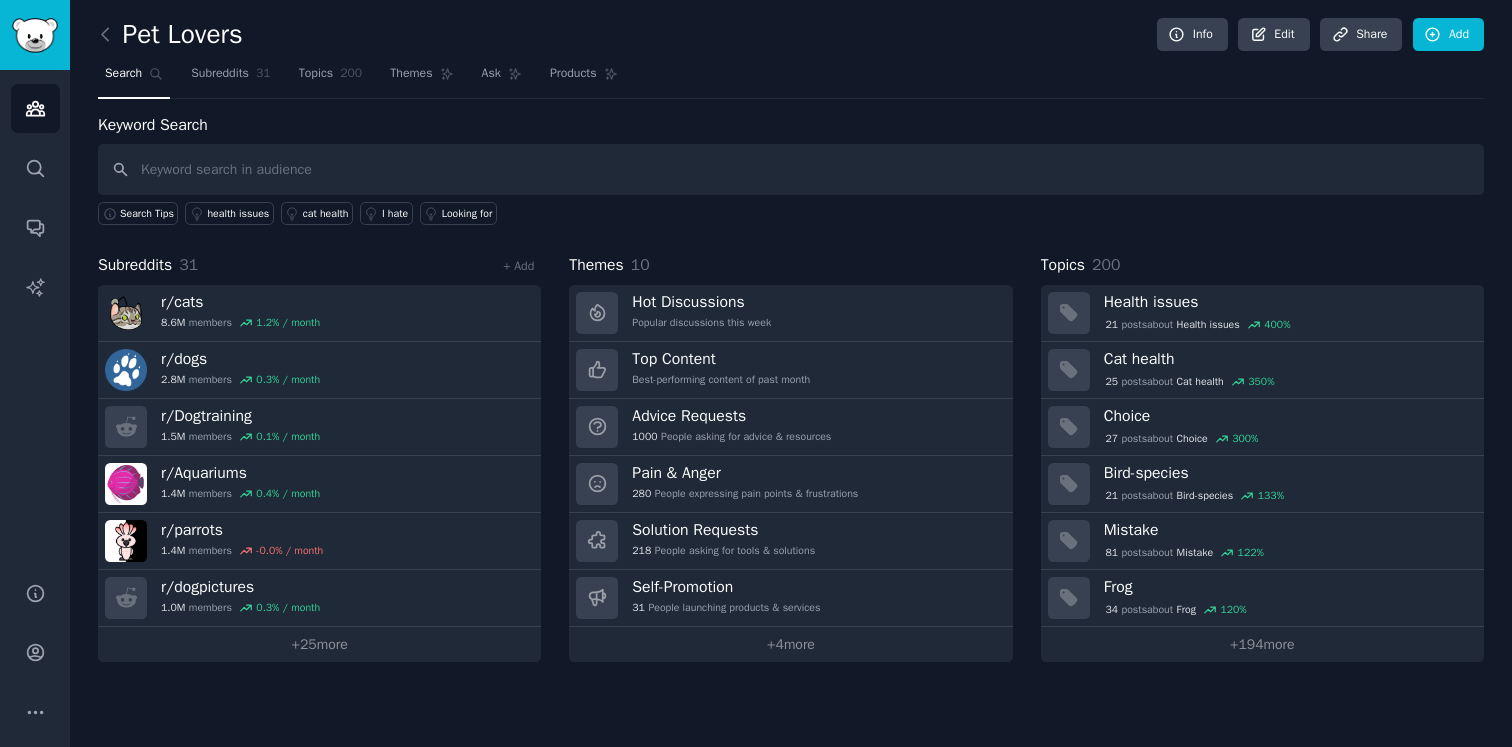 click at bounding box center [791, 169] 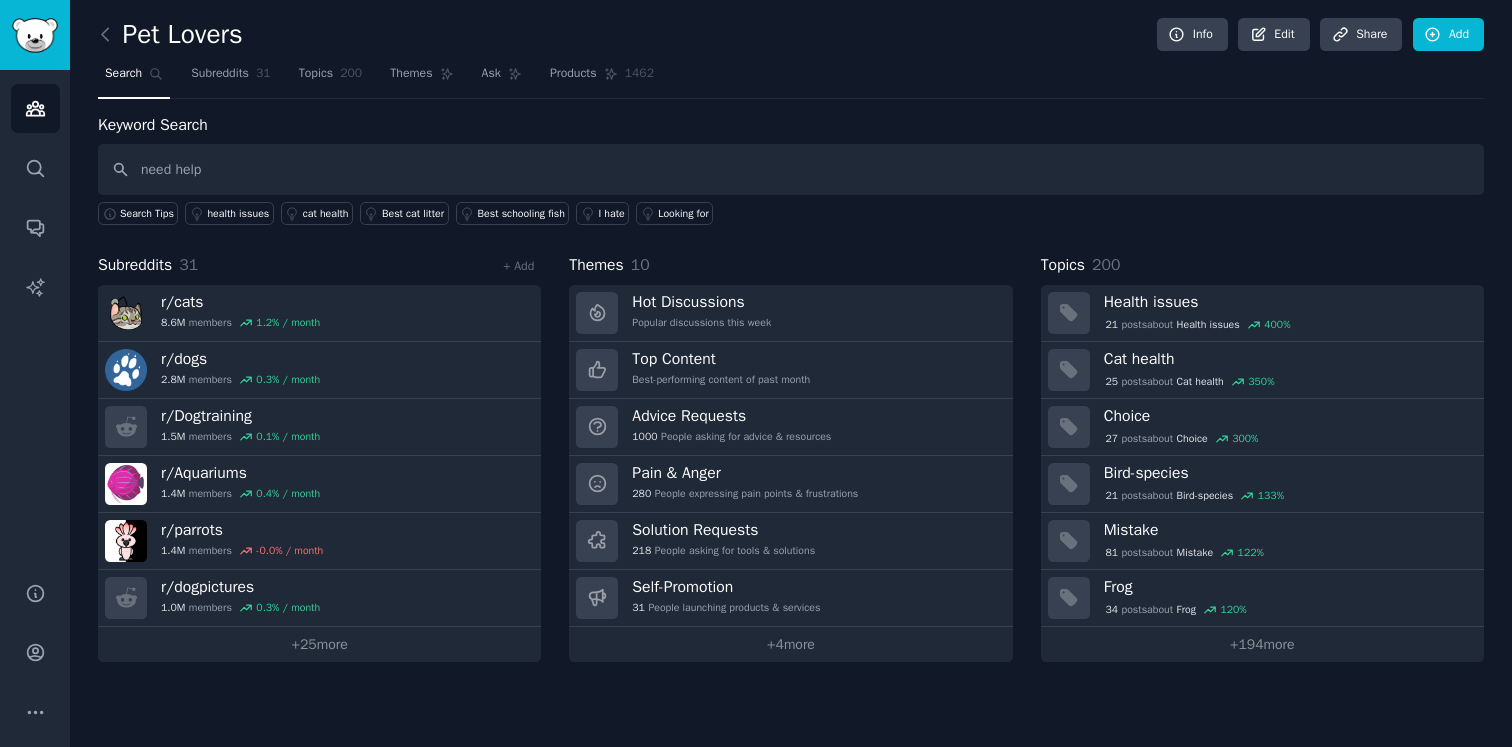 type on "need help" 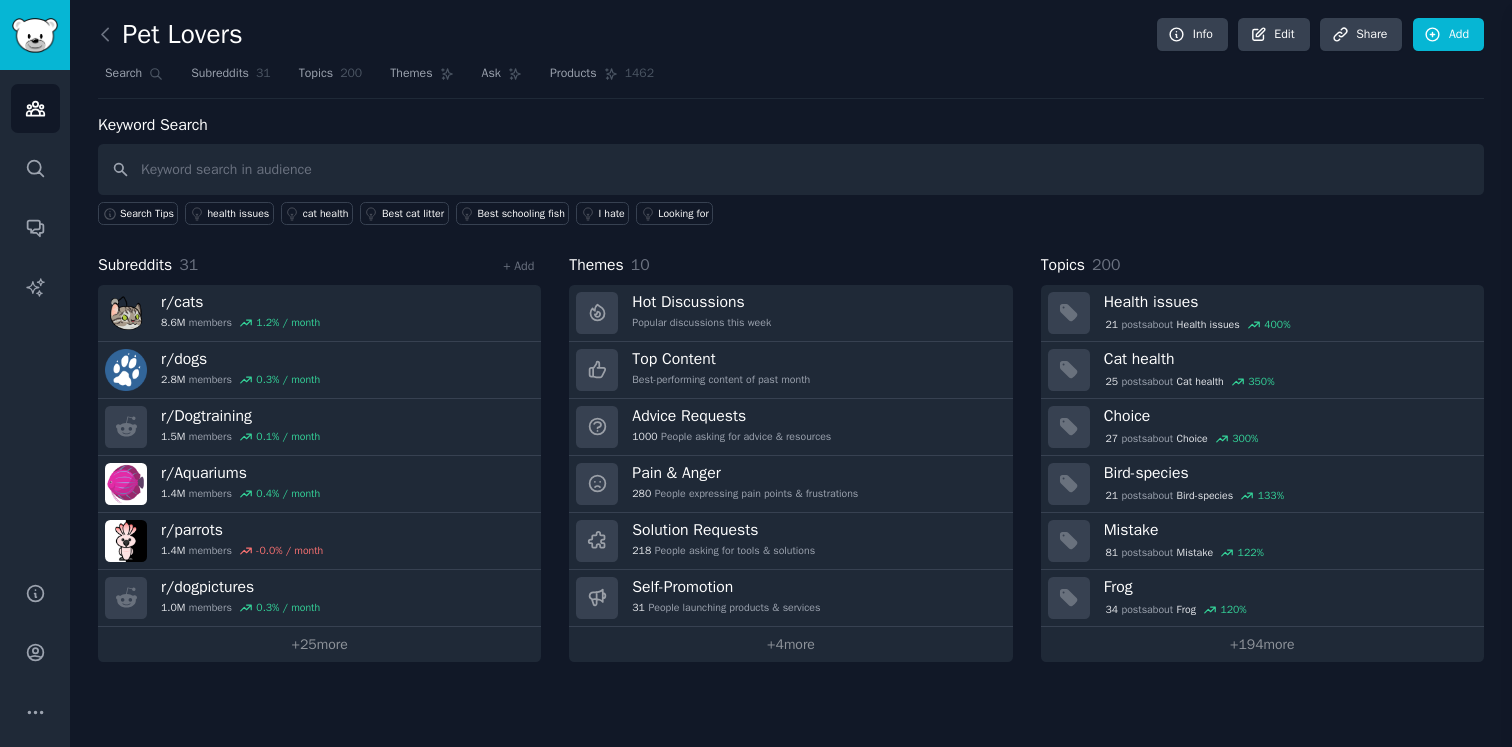 type 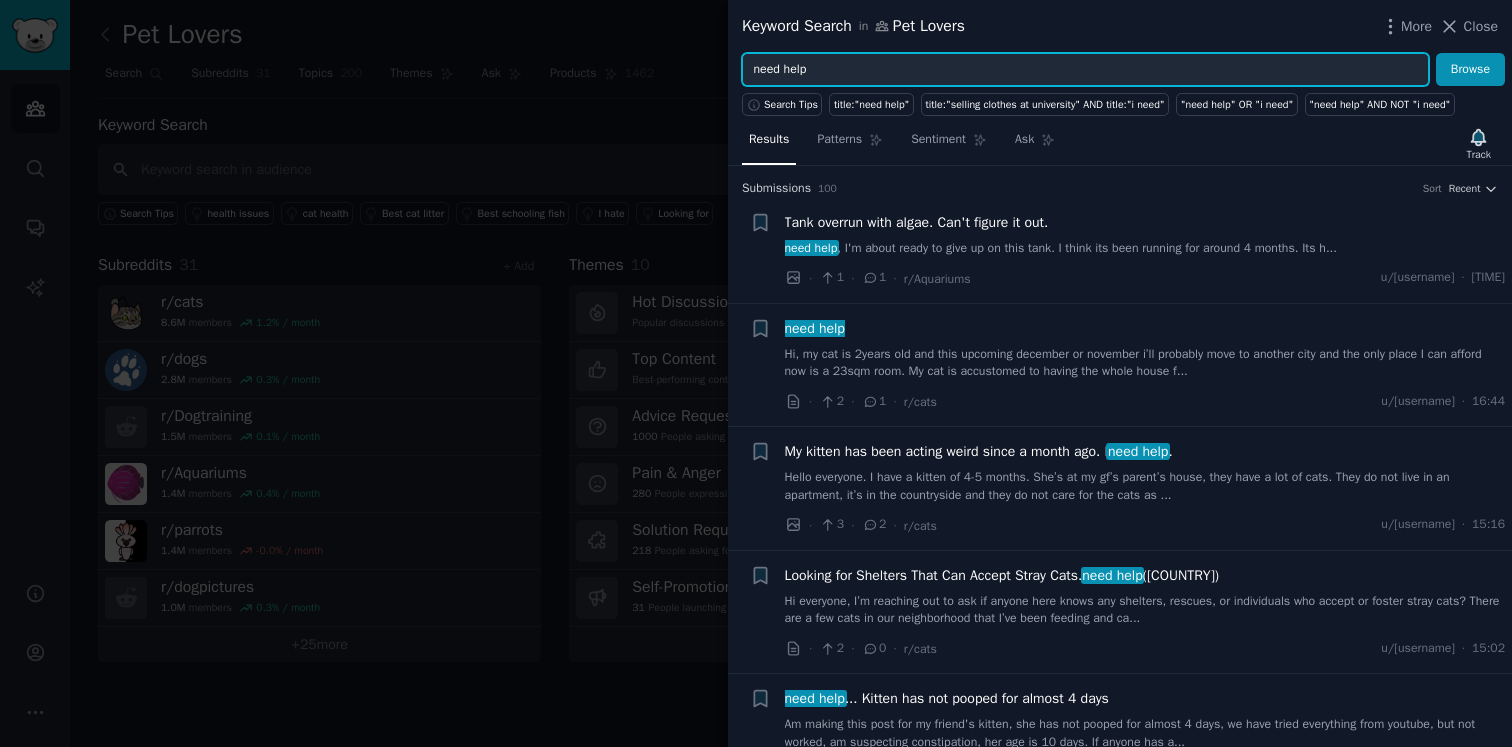 click on "need help" at bounding box center (1085, 70) 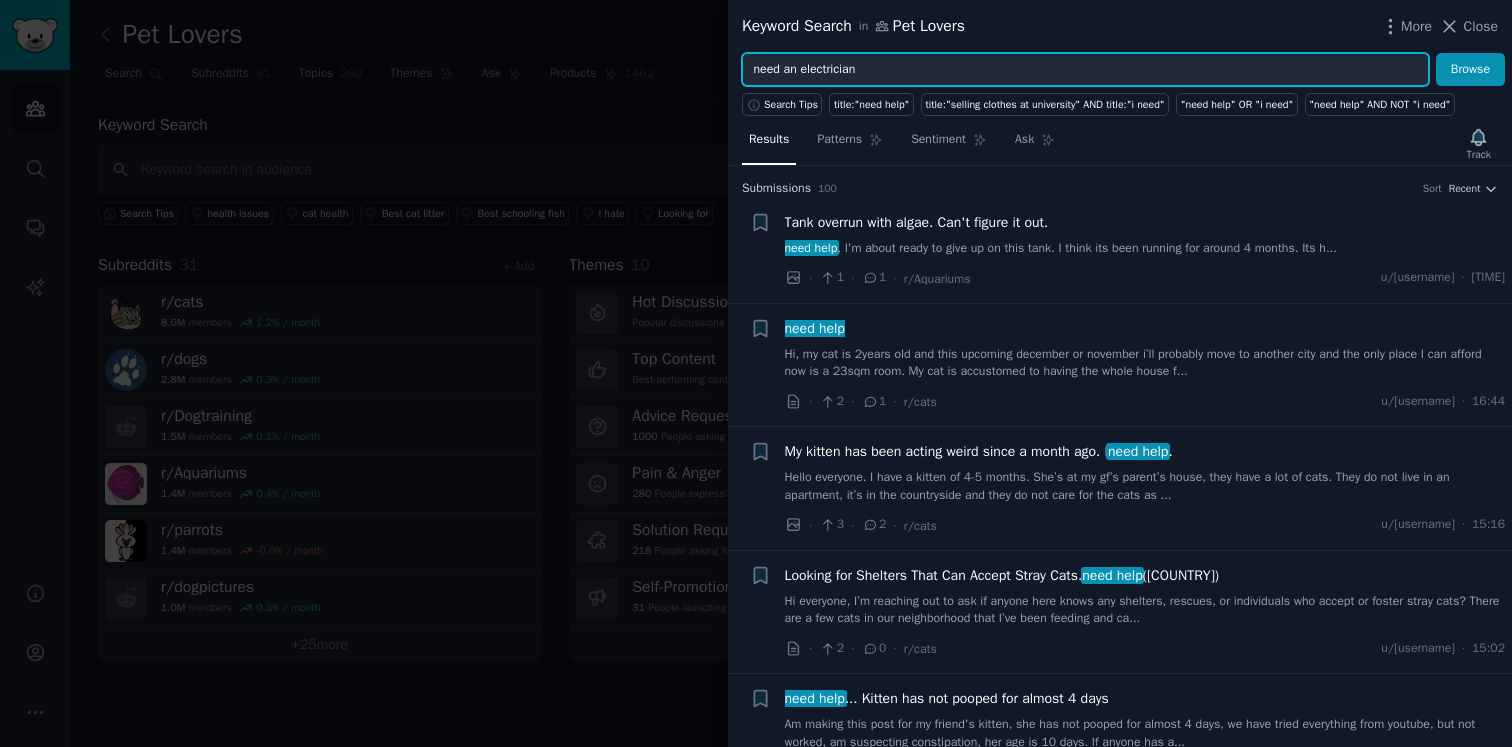 click on "Browse" at bounding box center (1470, 70) 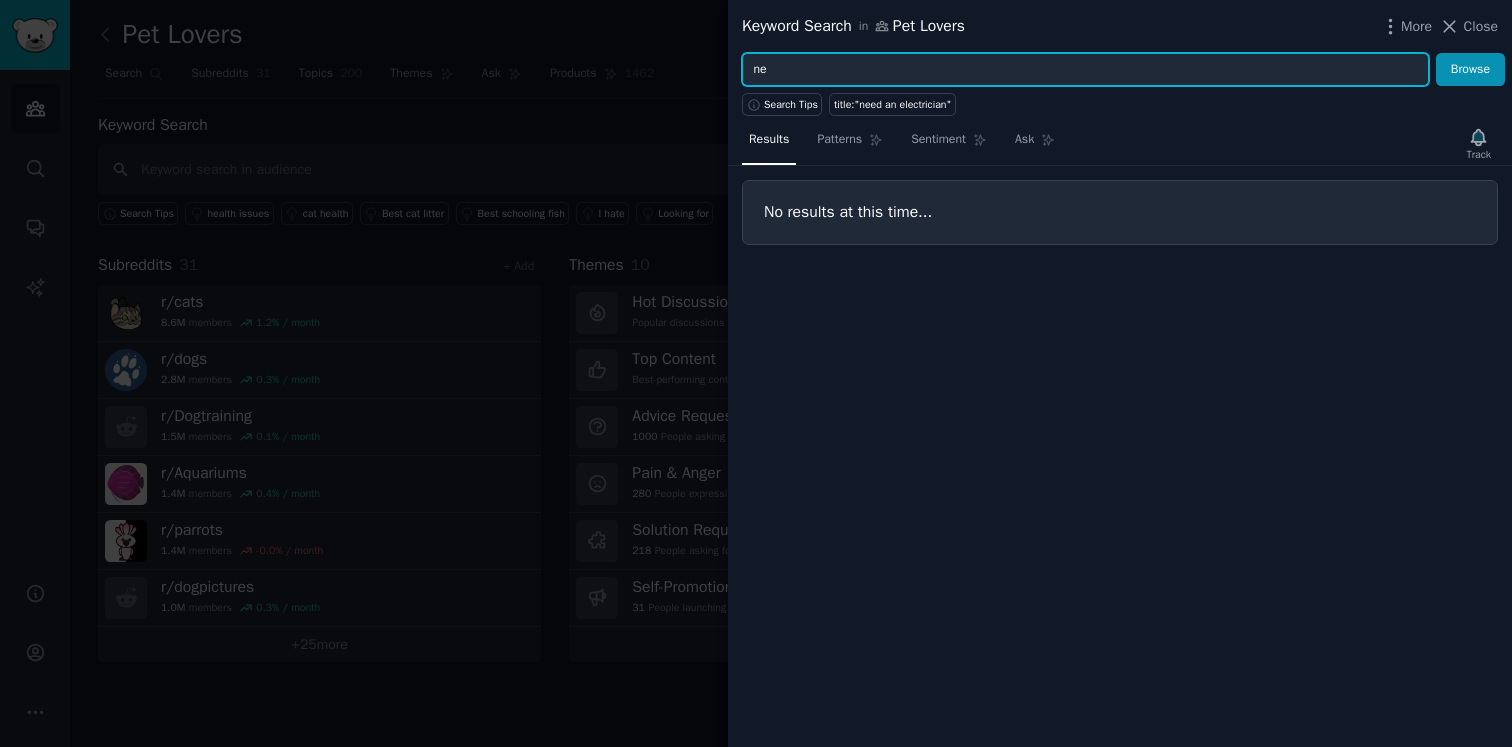 type on "n" 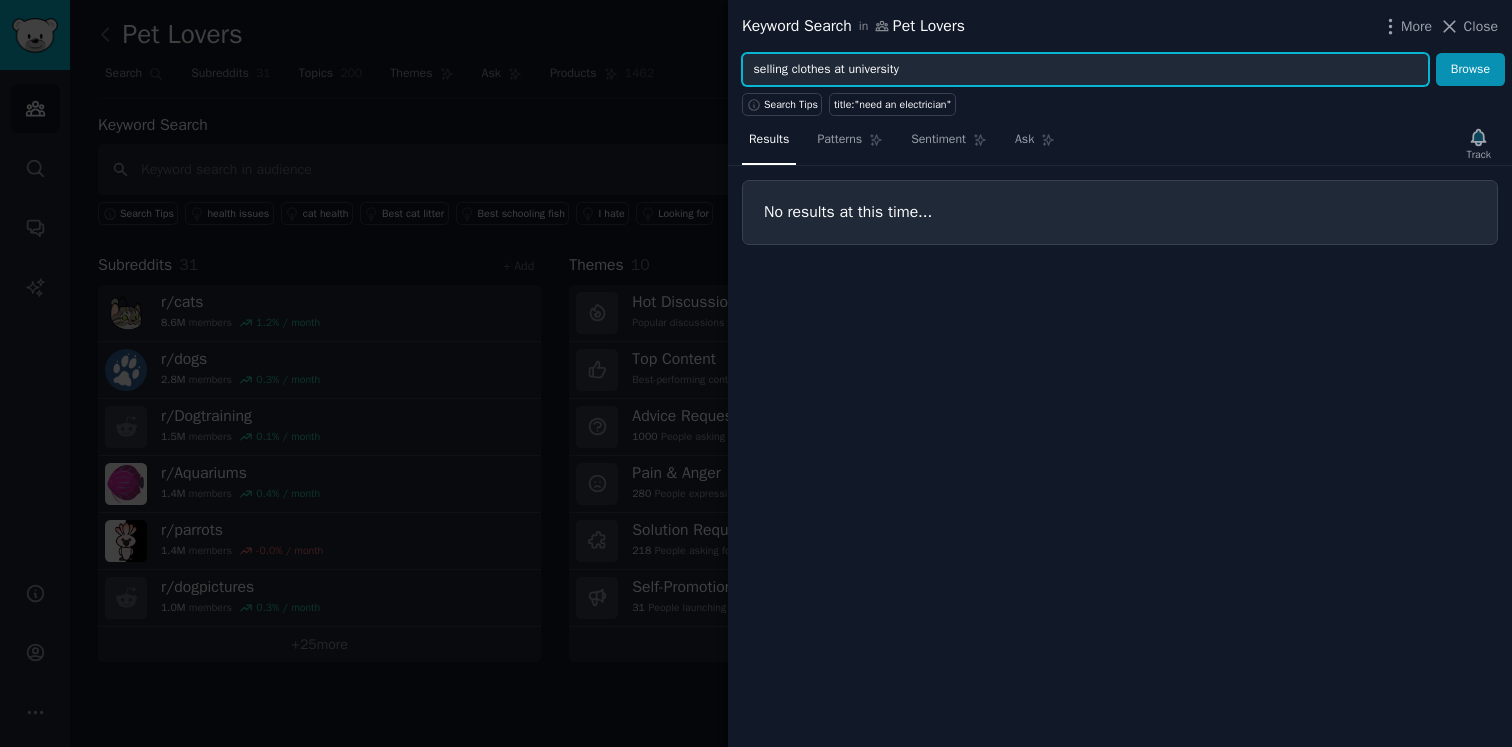 type on "selling clothes at university" 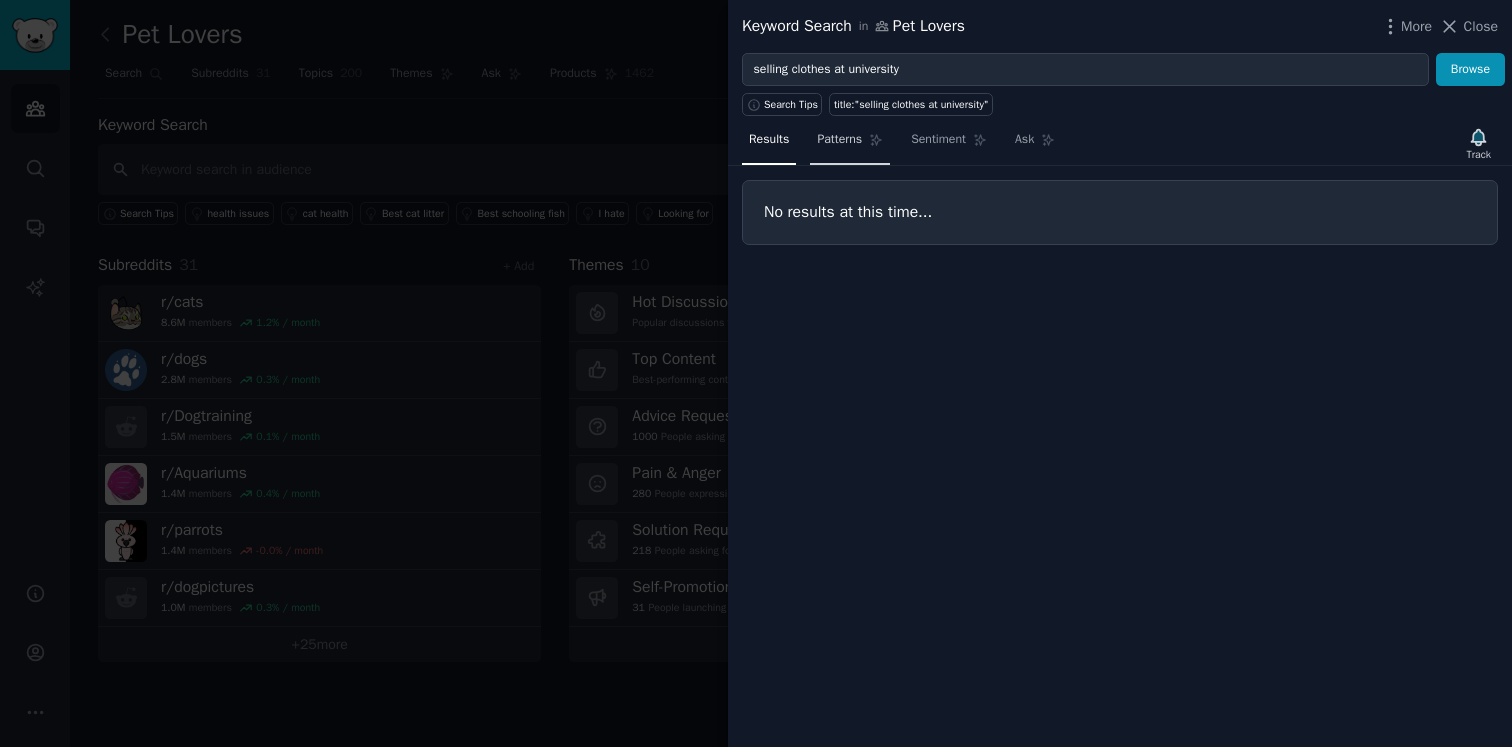 click on "Patterns" at bounding box center [839, 140] 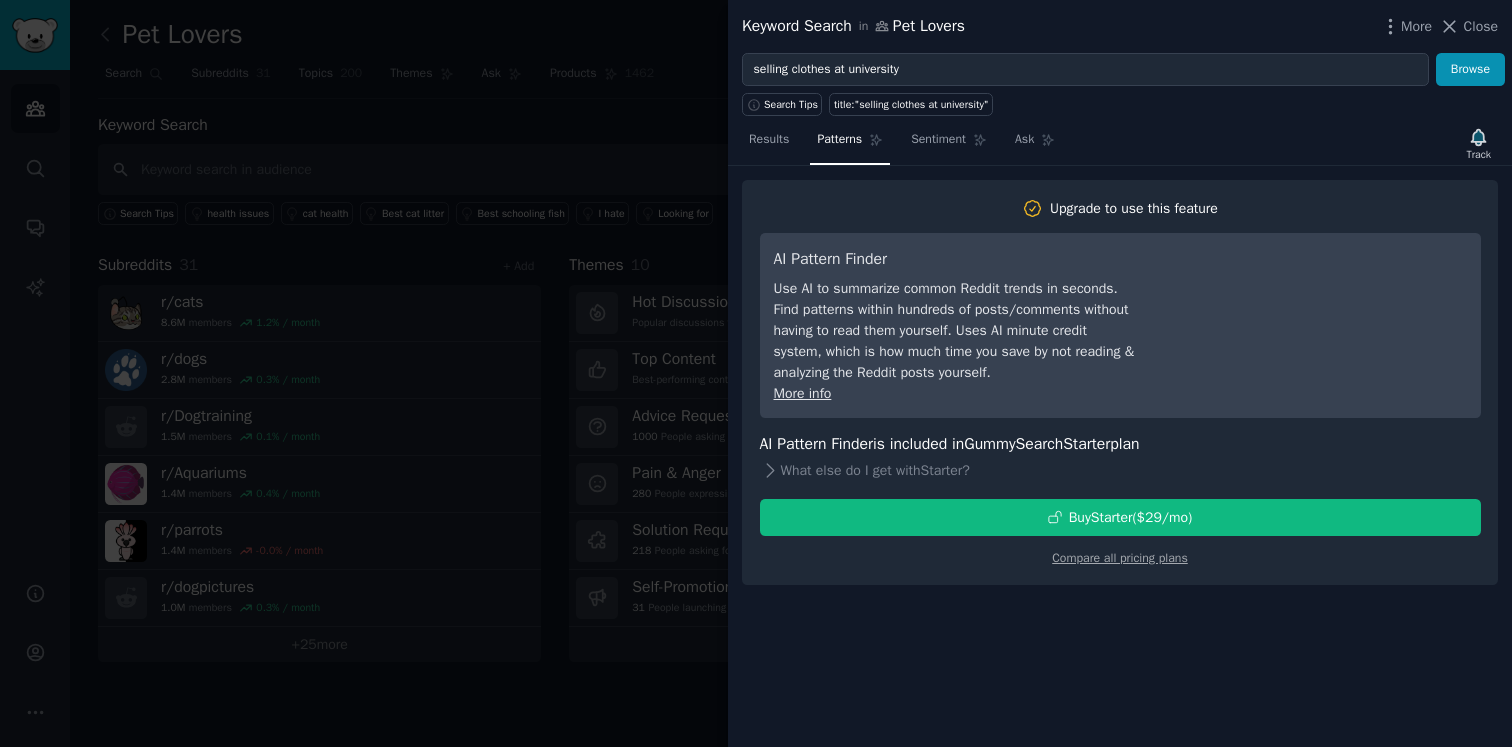 click on "Results Patterns Sentiment Ask" at bounding box center [902, 144] 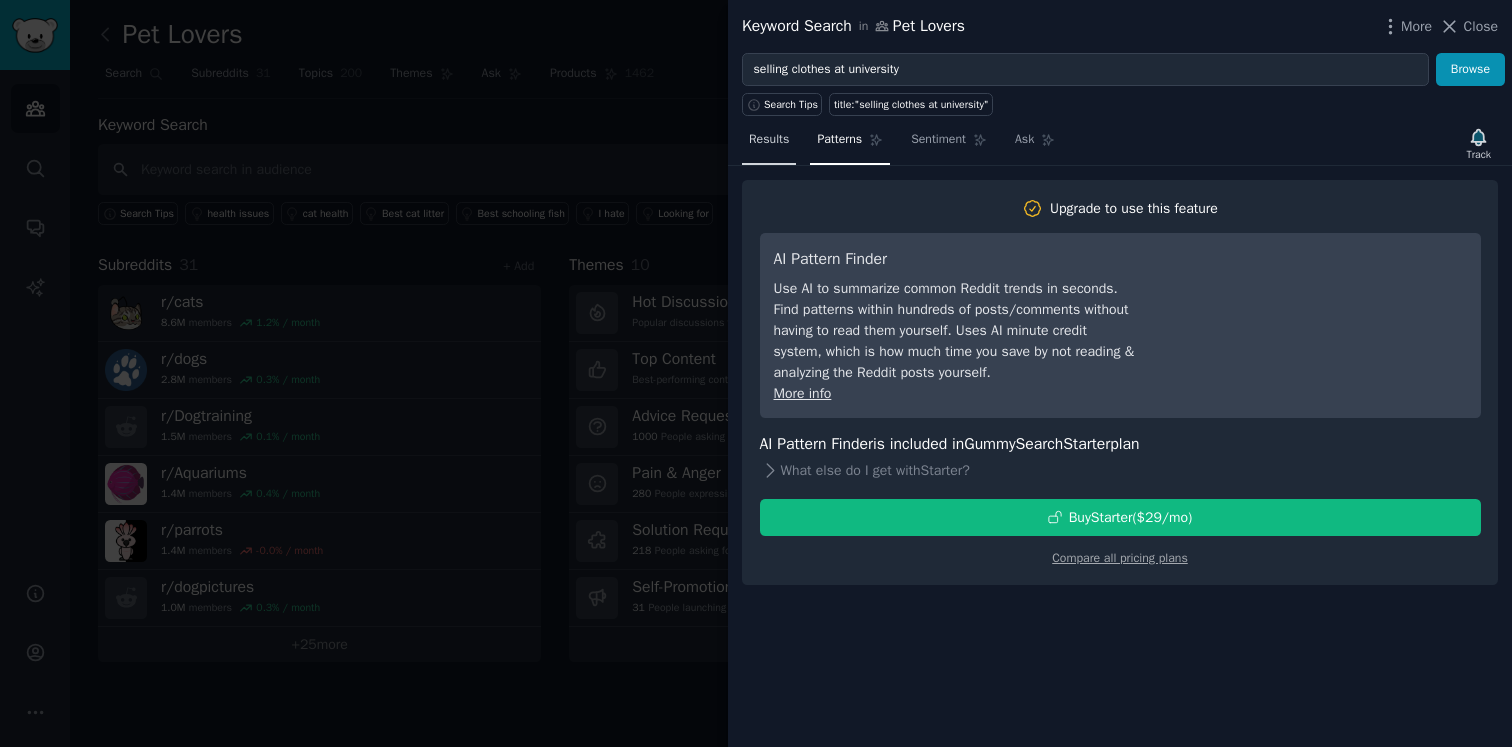 click on "Results" at bounding box center [769, 140] 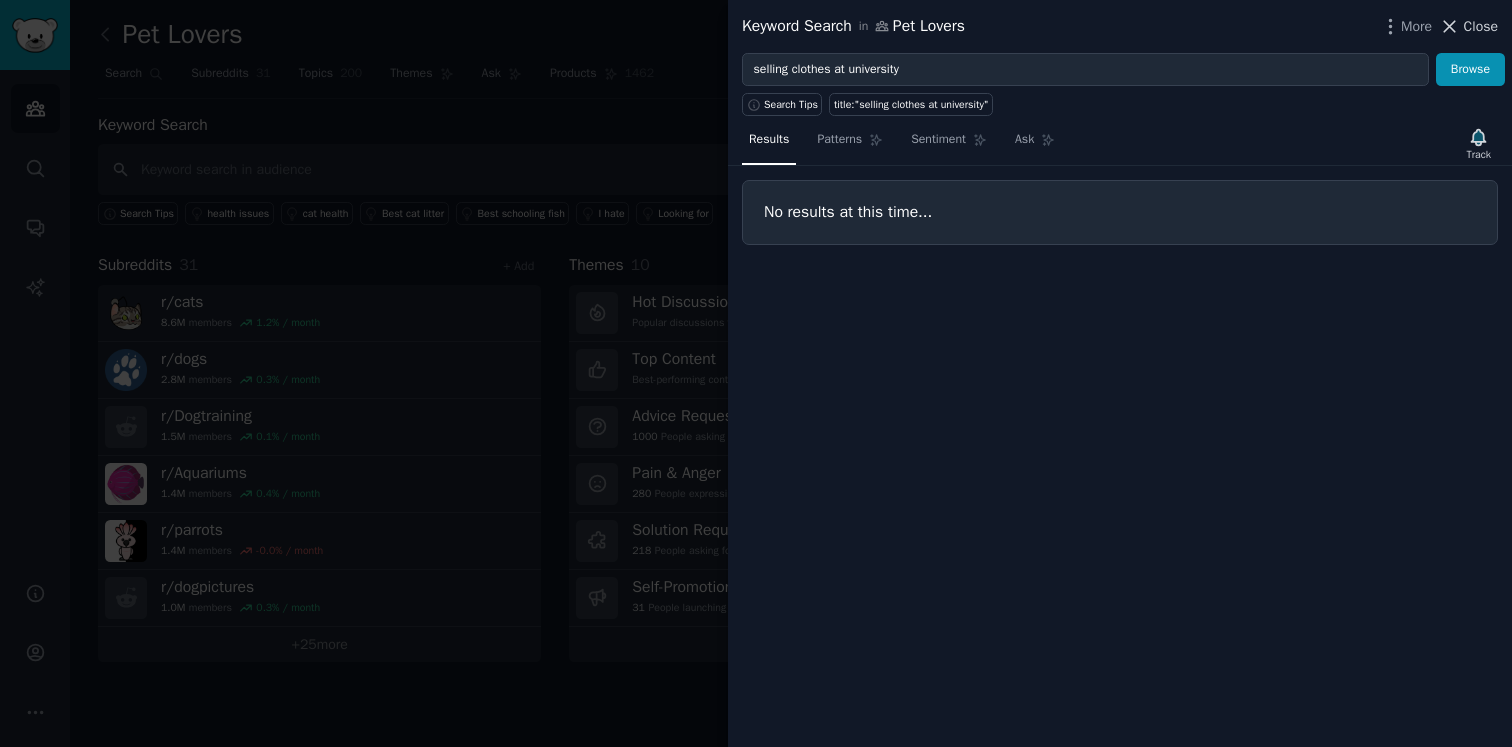 click on "Close" at bounding box center (1468, 26) 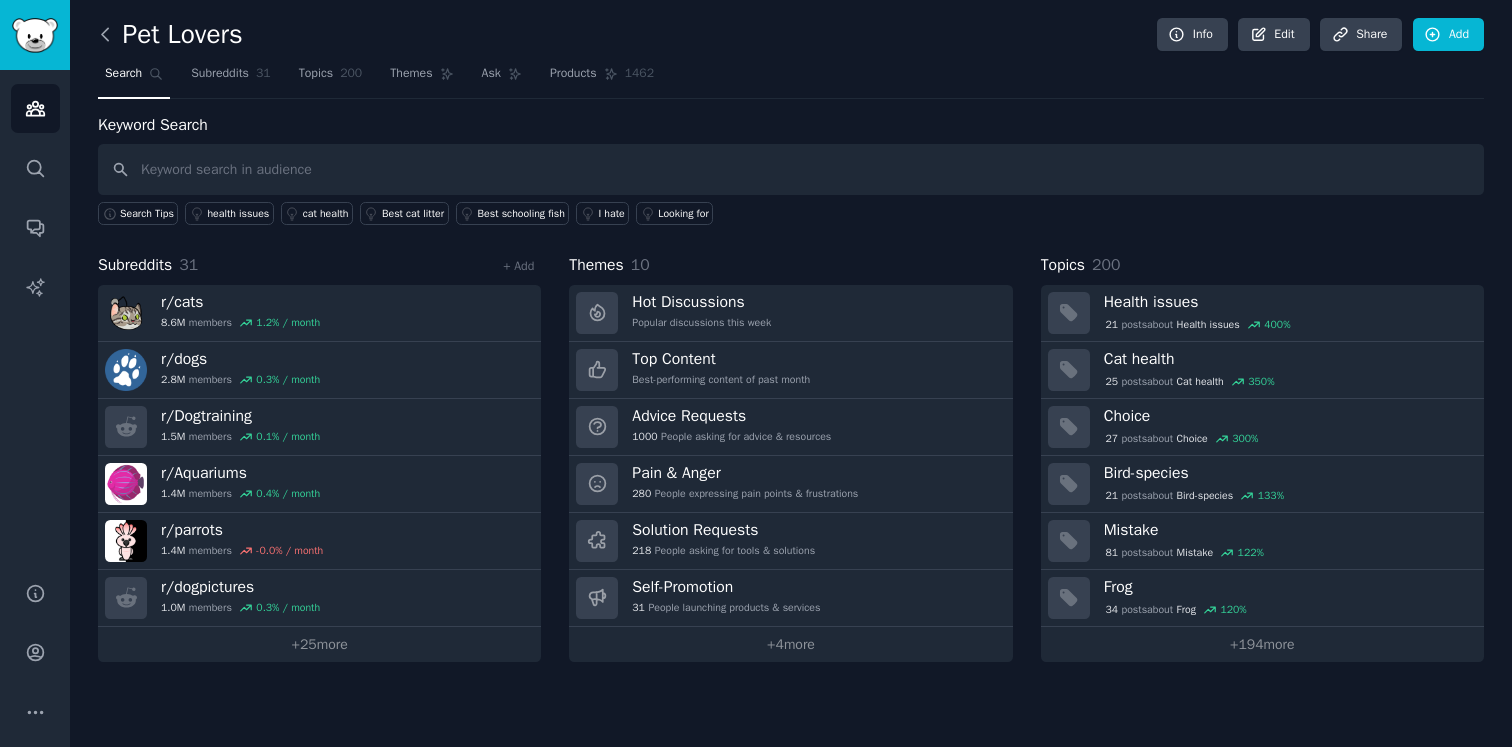 click 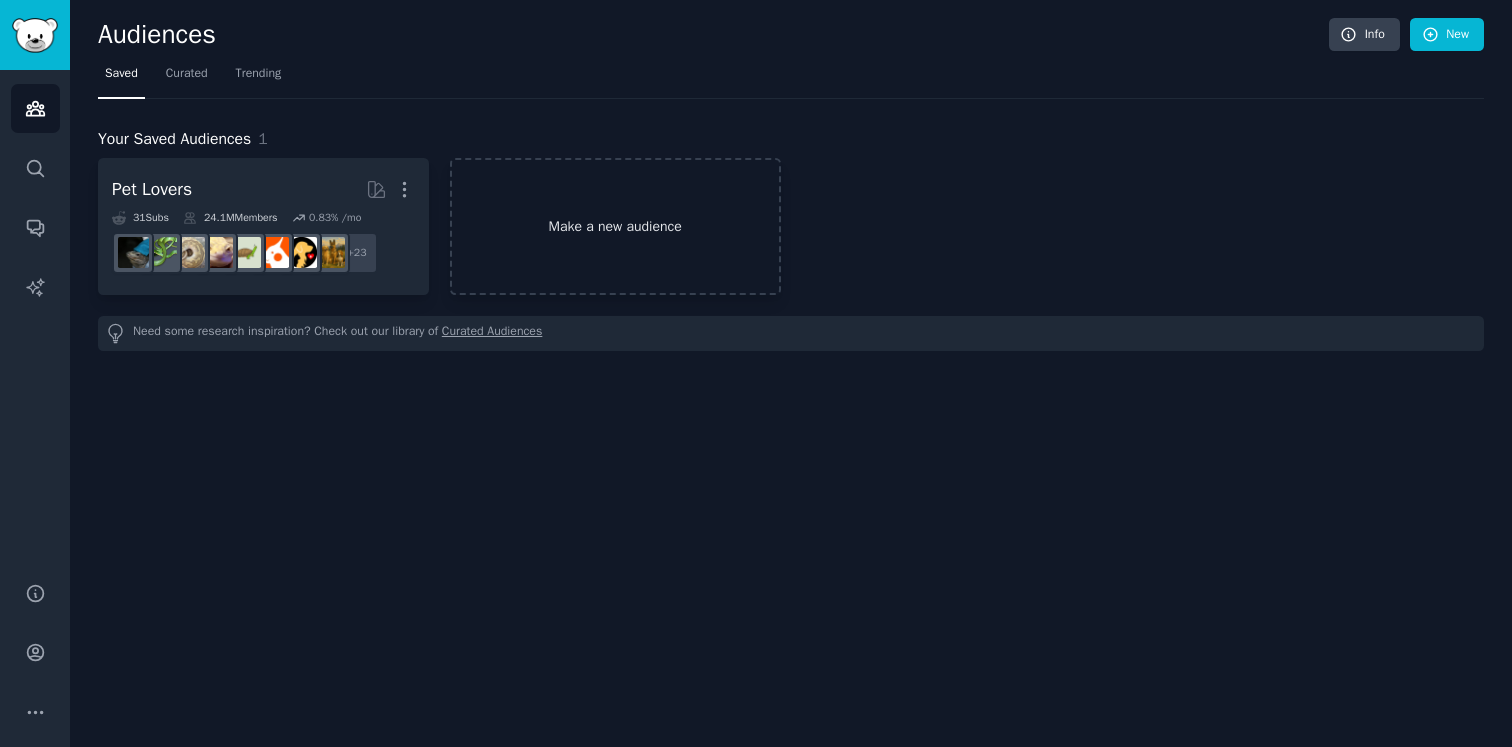 click on "Make a new audience" at bounding box center [615, 226] 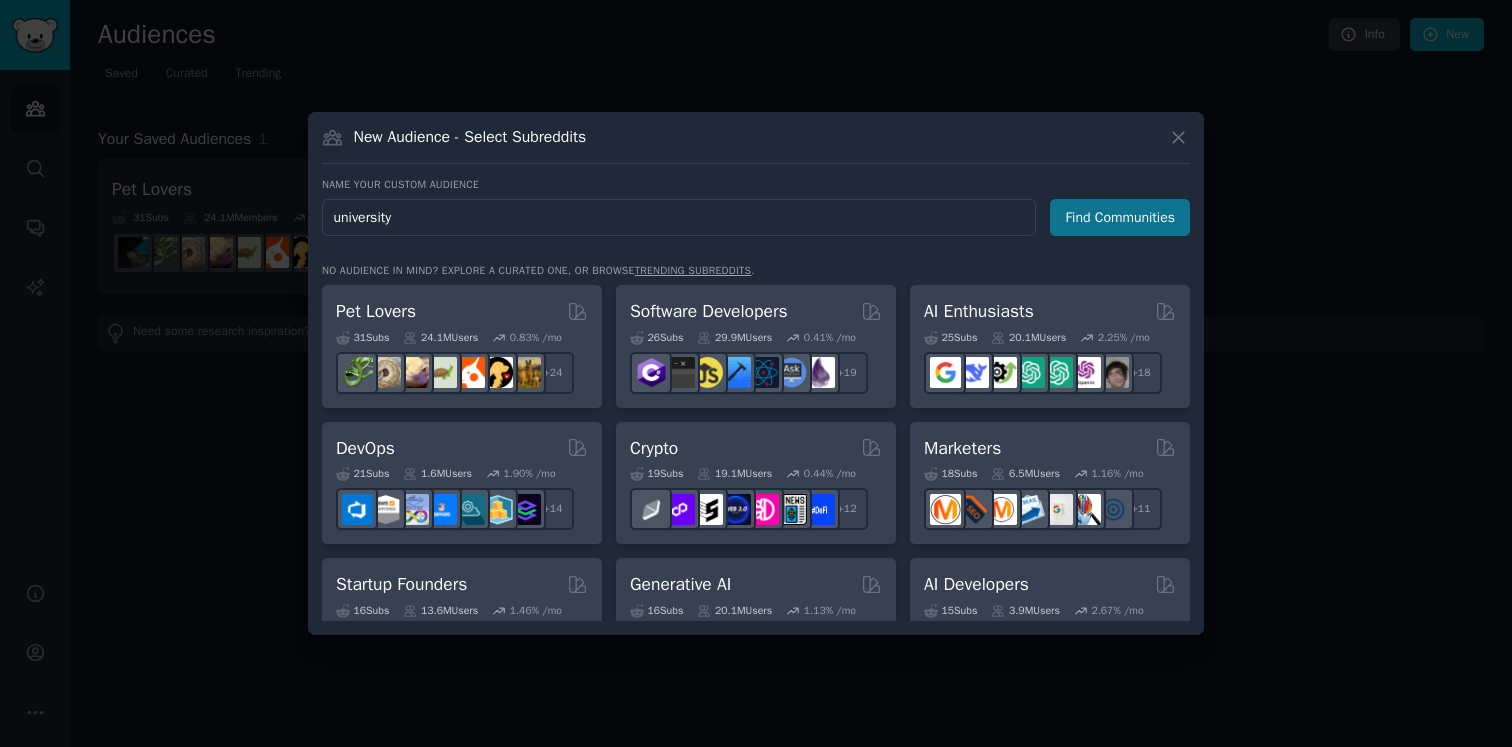 type on "university" 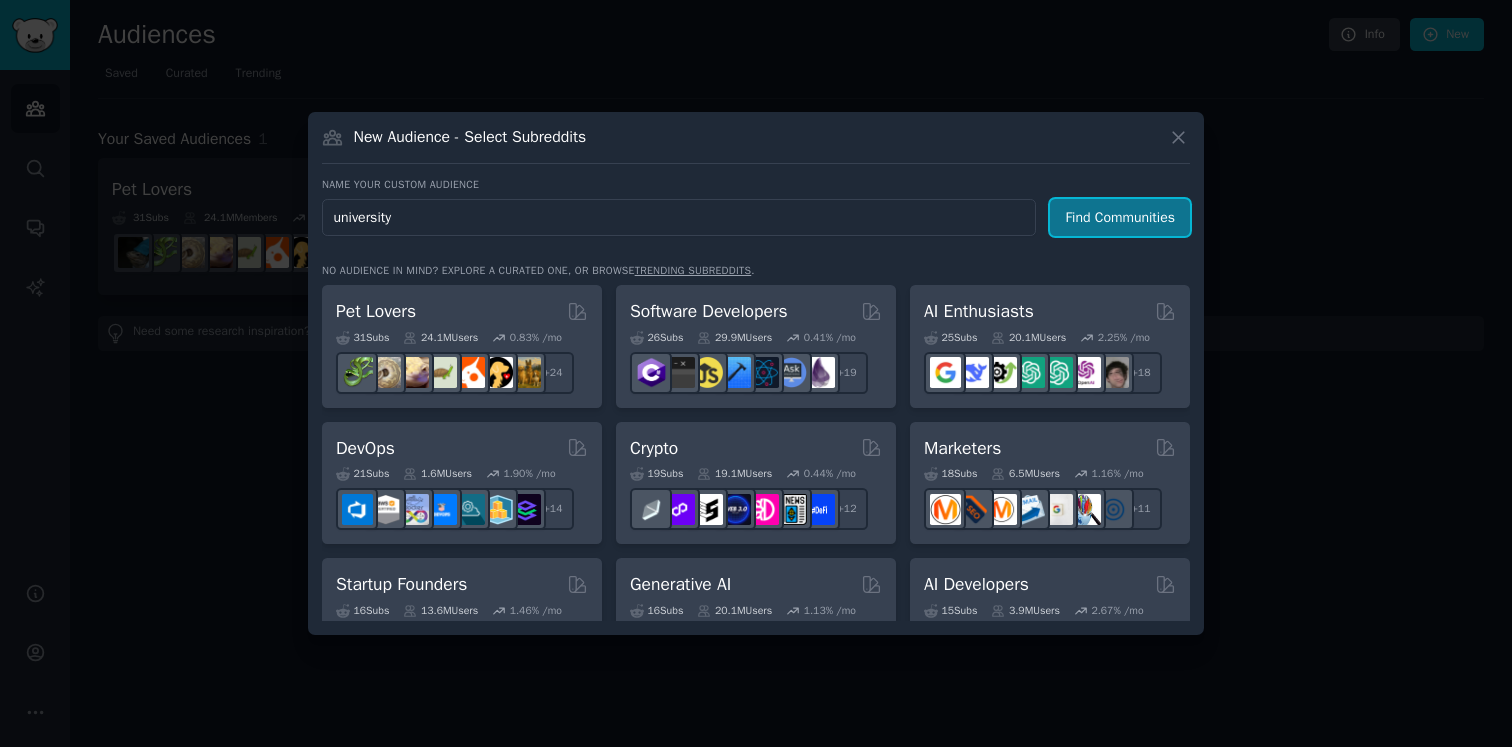 click on "Find Communities" at bounding box center [1120, 217] 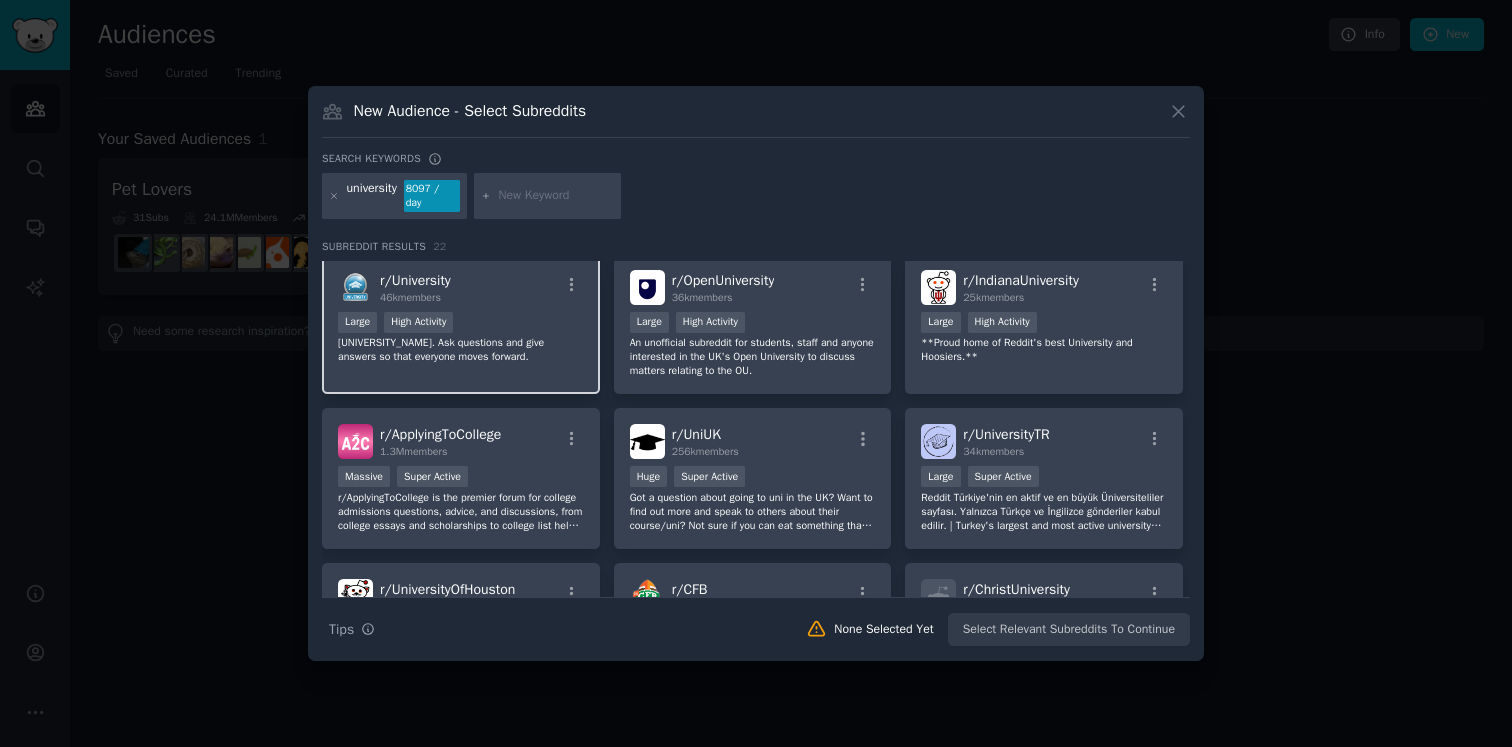 scroll, scrollTop: 0, scrollLeft: 0, axis: both 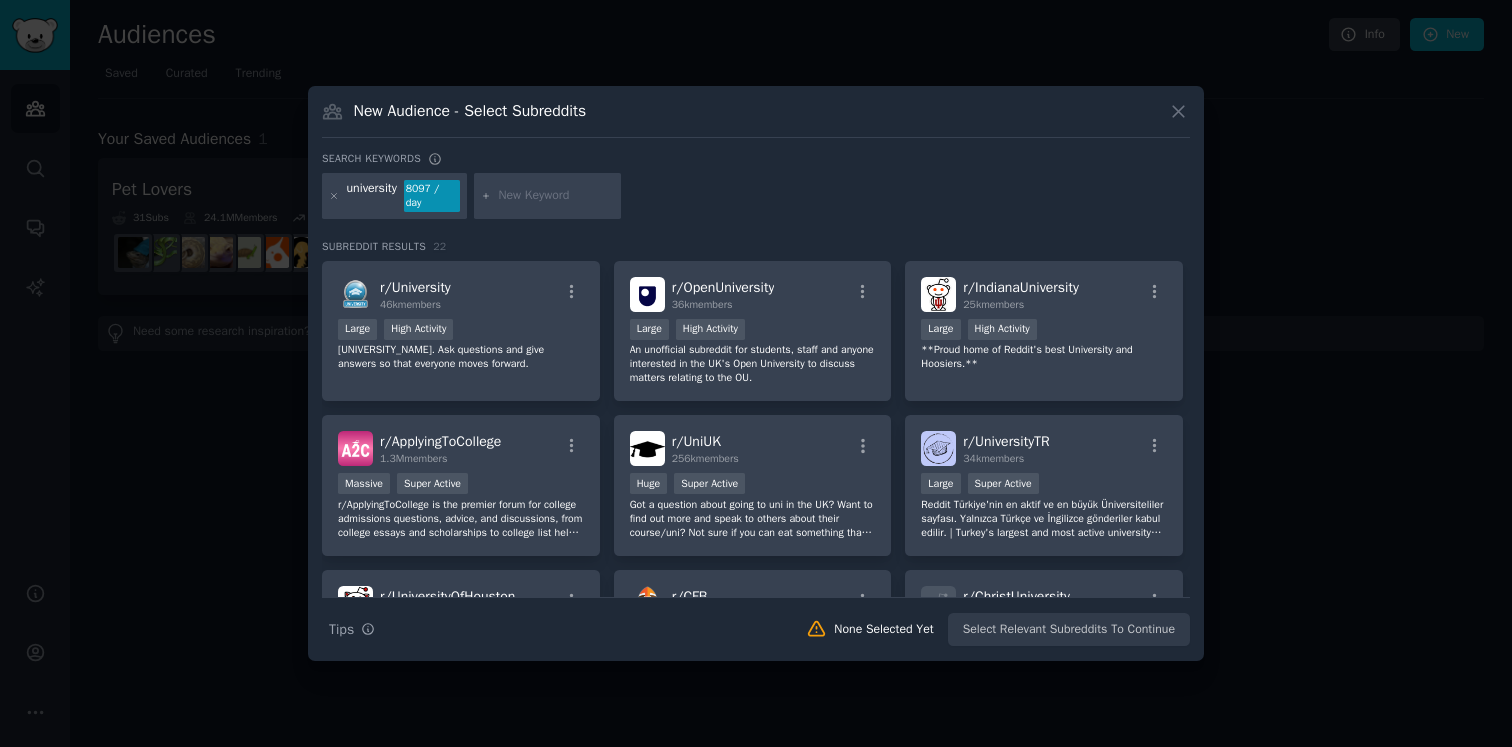 click at bounding box center (556, 196) 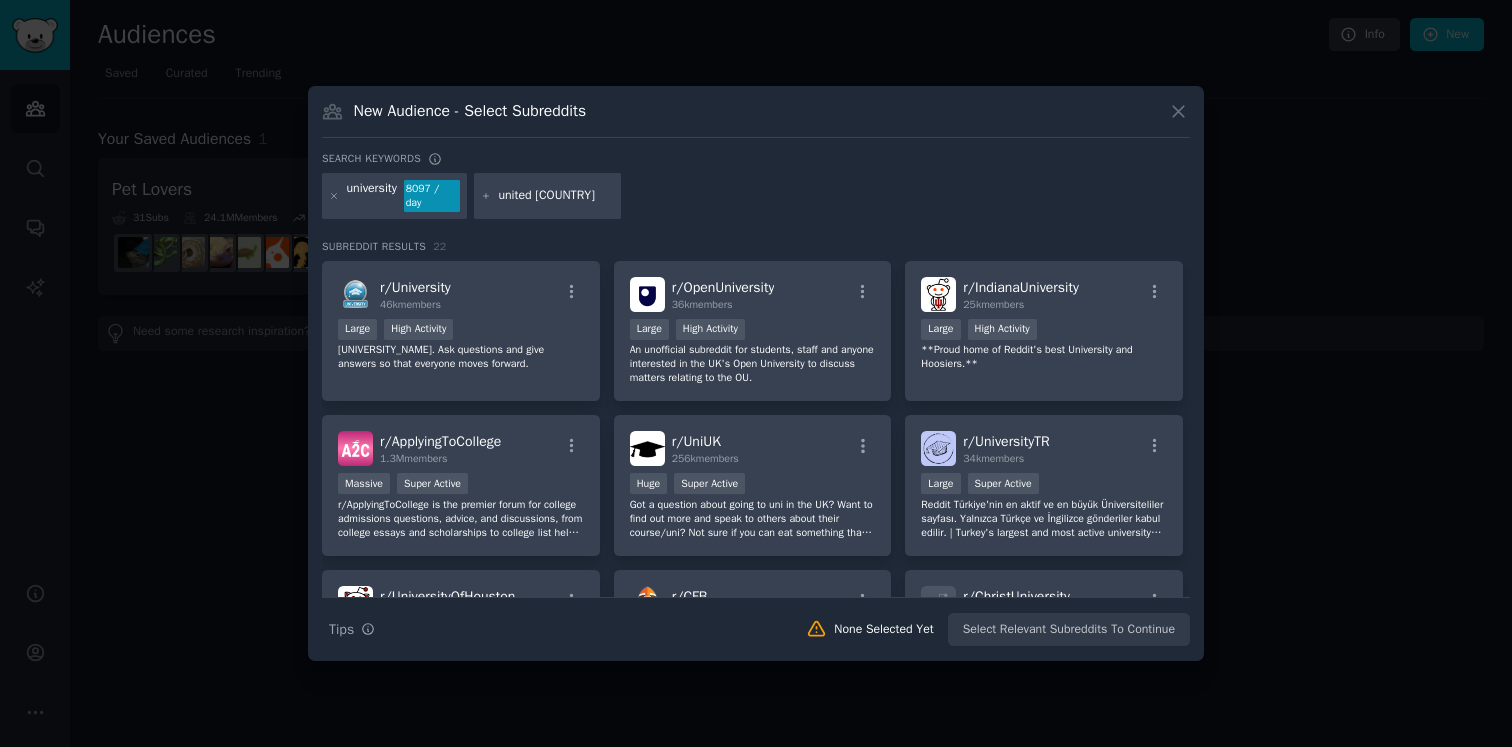 type on "united [COUNTRY]" 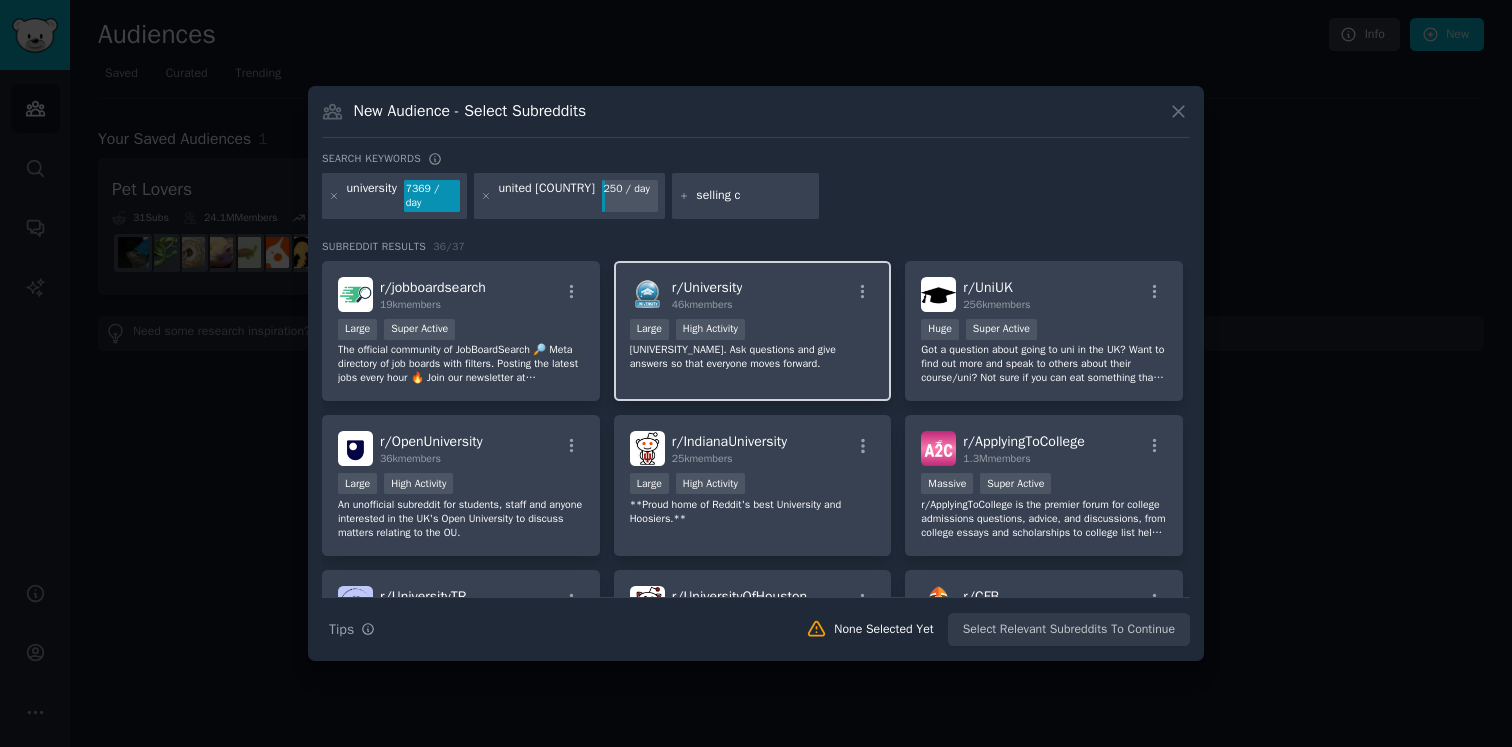 type on "selling" 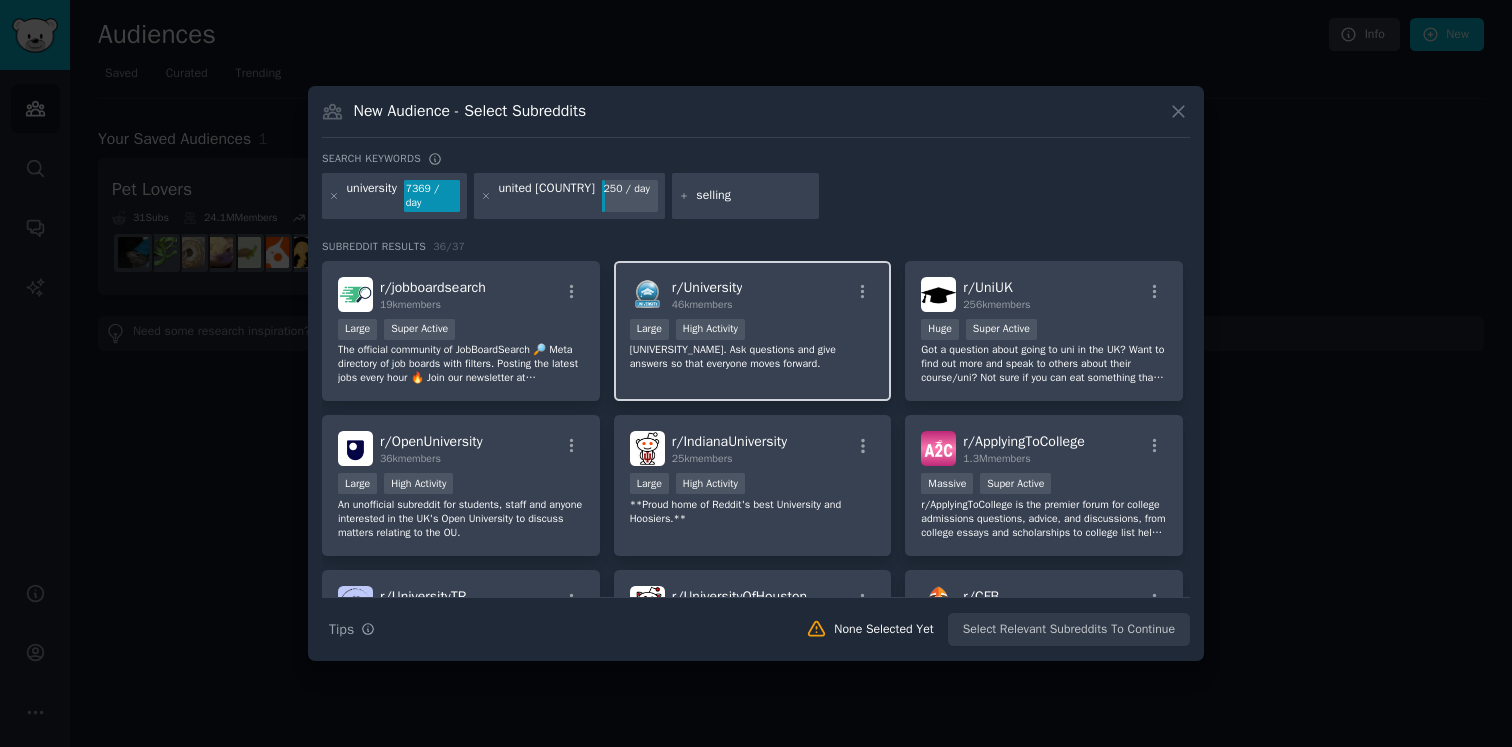 type 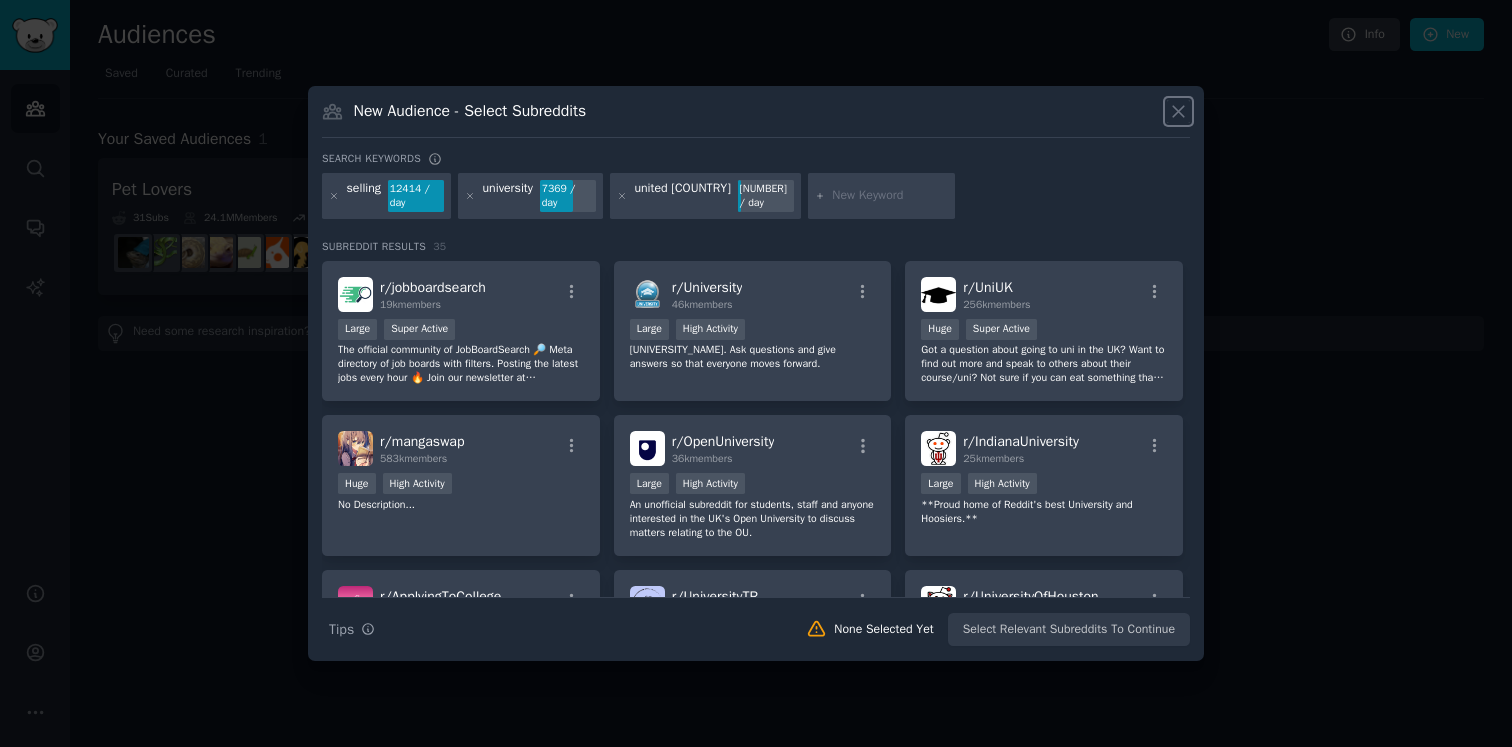 click 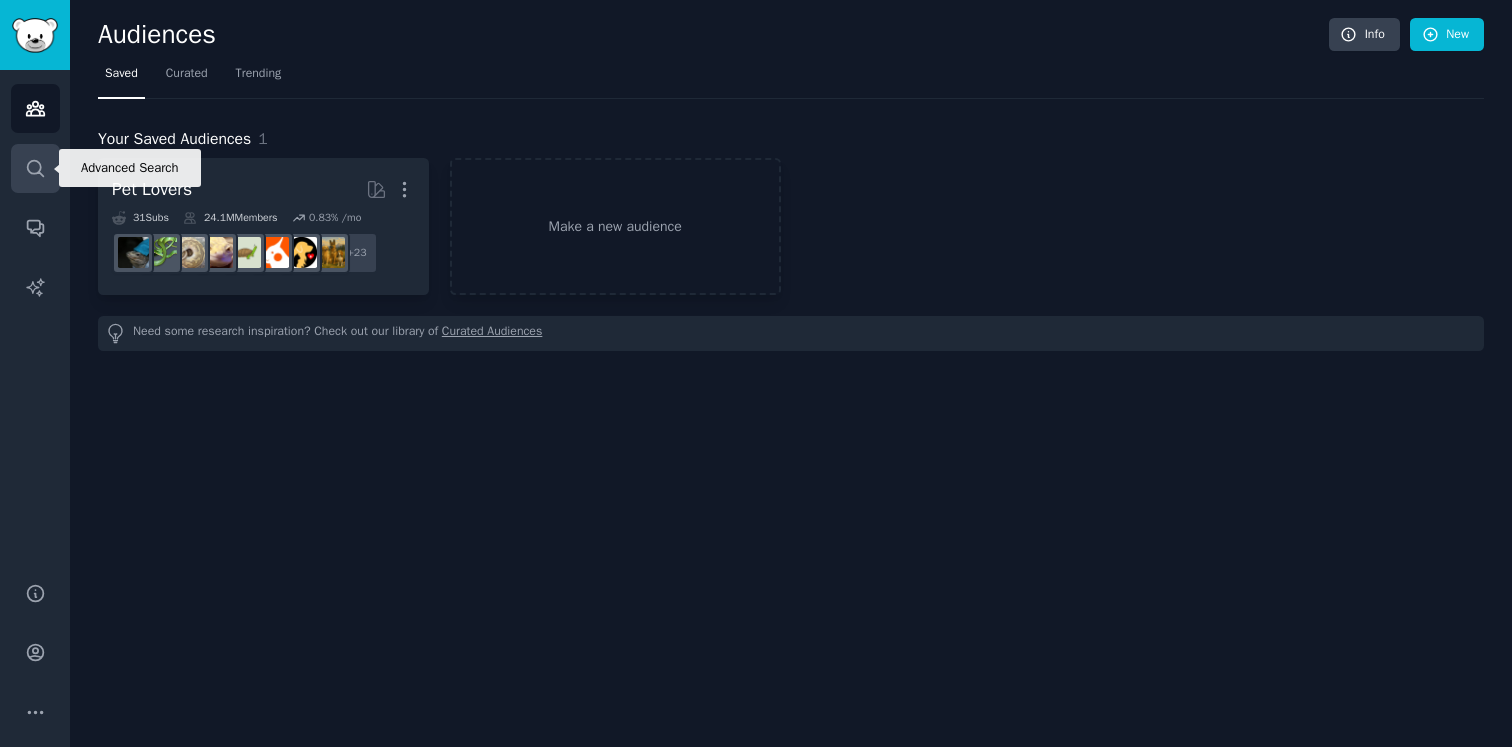 click 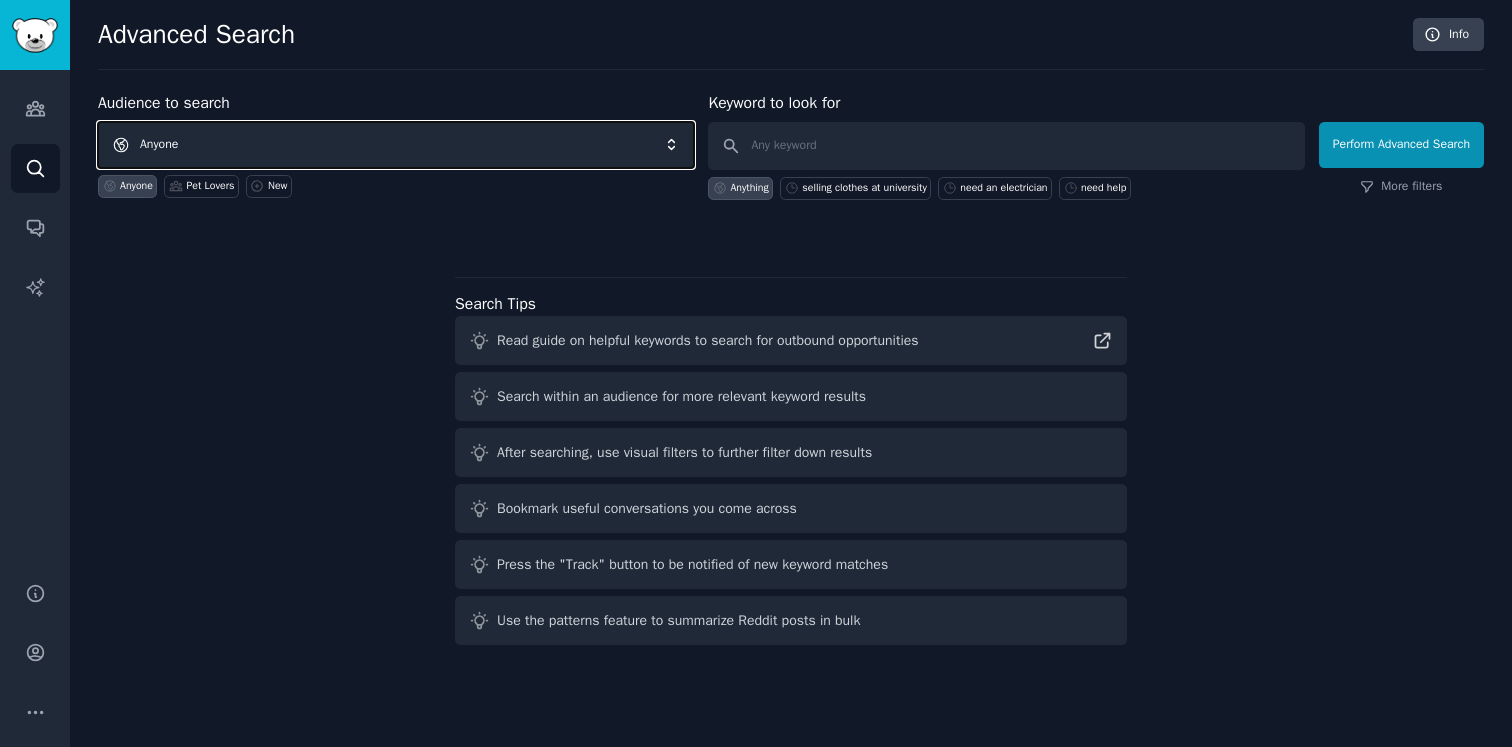 click on "Anyone" at bounding box center (396, 145) 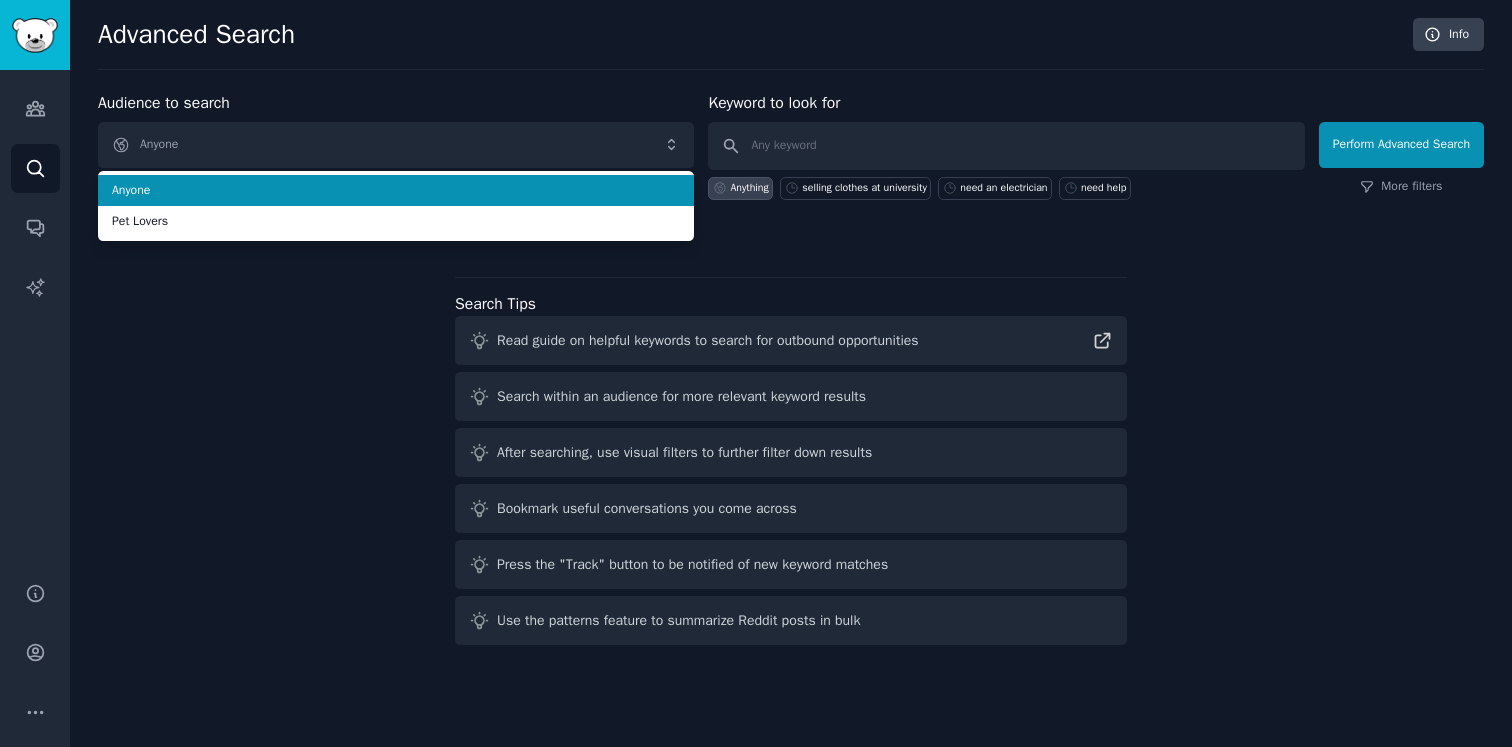 click on "Anyone" at bounding box center (396, 191) 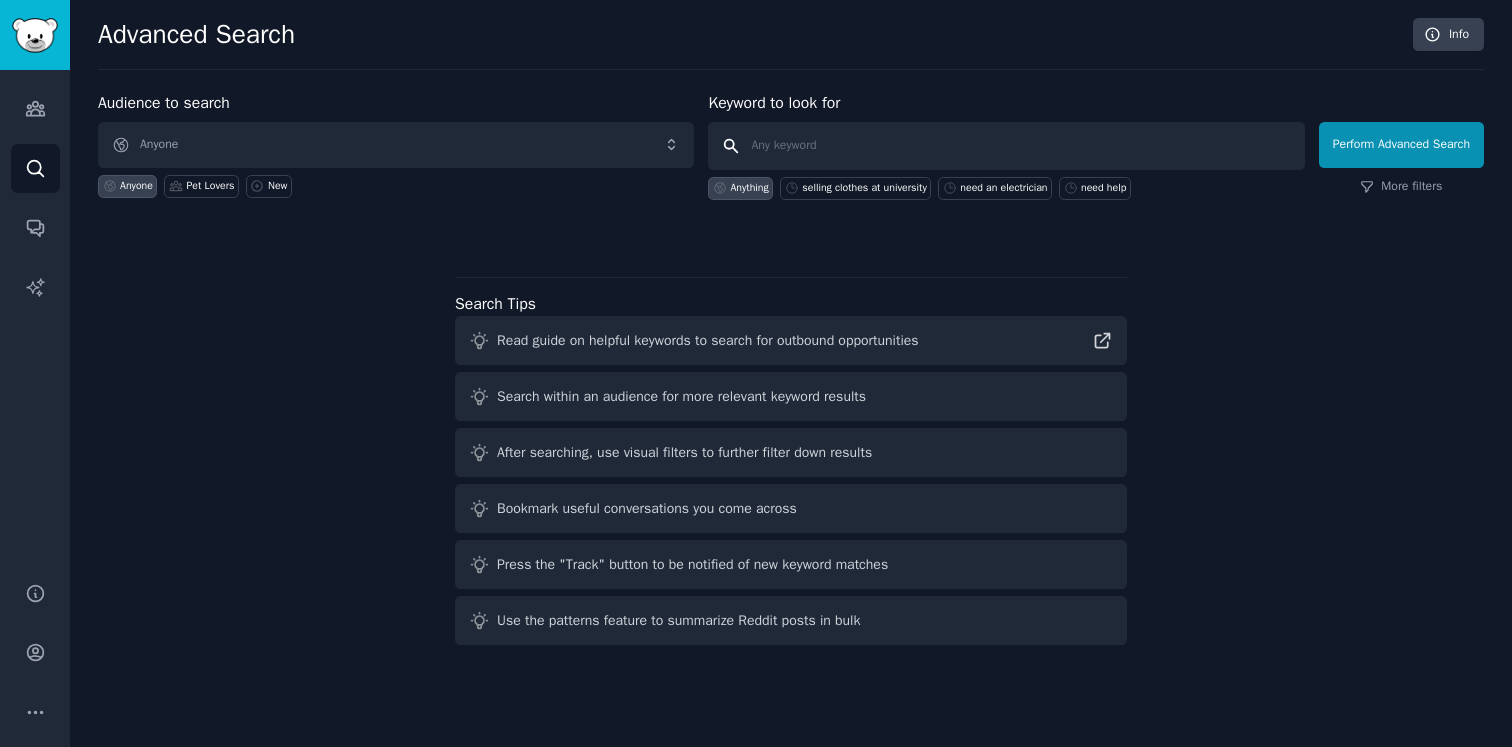 click at bounding box center [1006, 146] 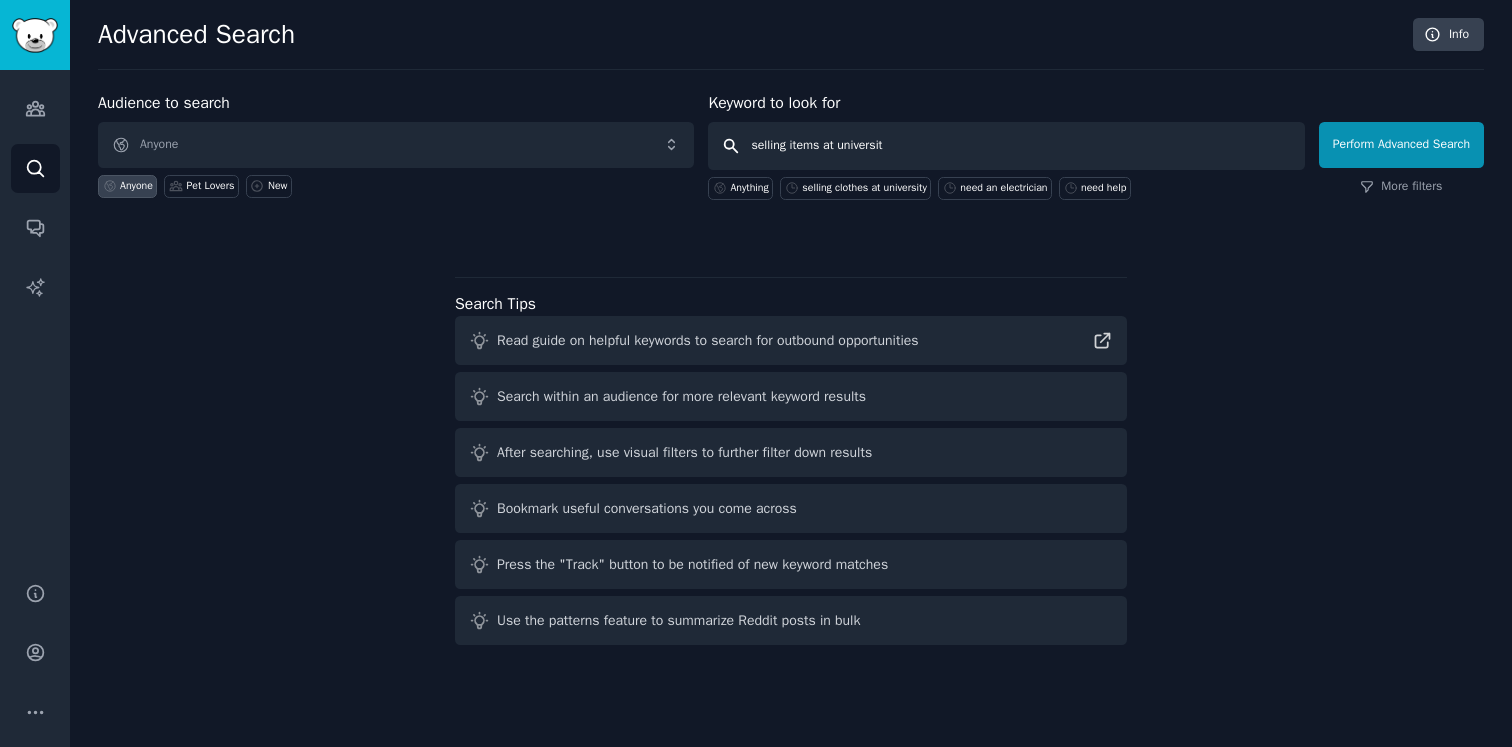 type on "selling items at university" 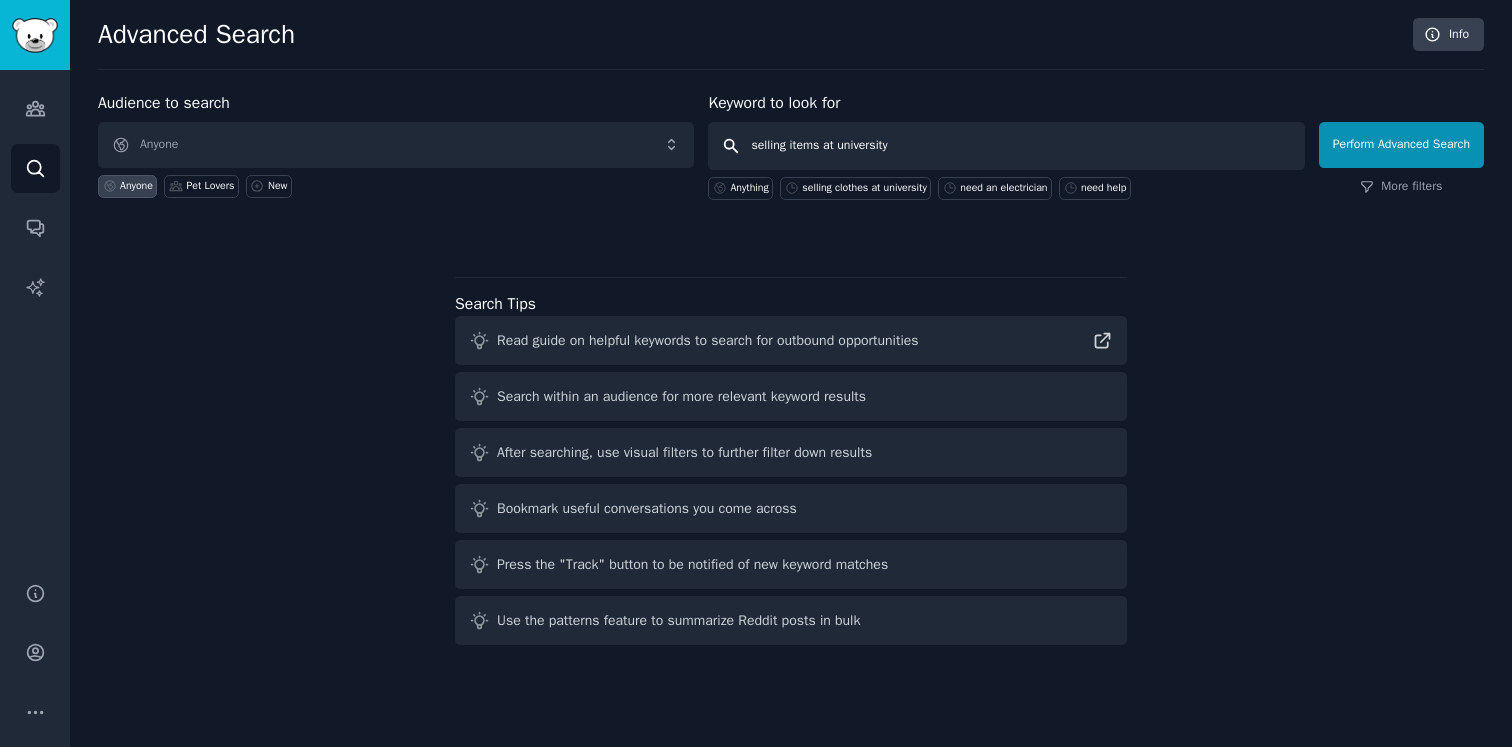 click on "Perform Advanced Search" at bounding box center (1401, 145) 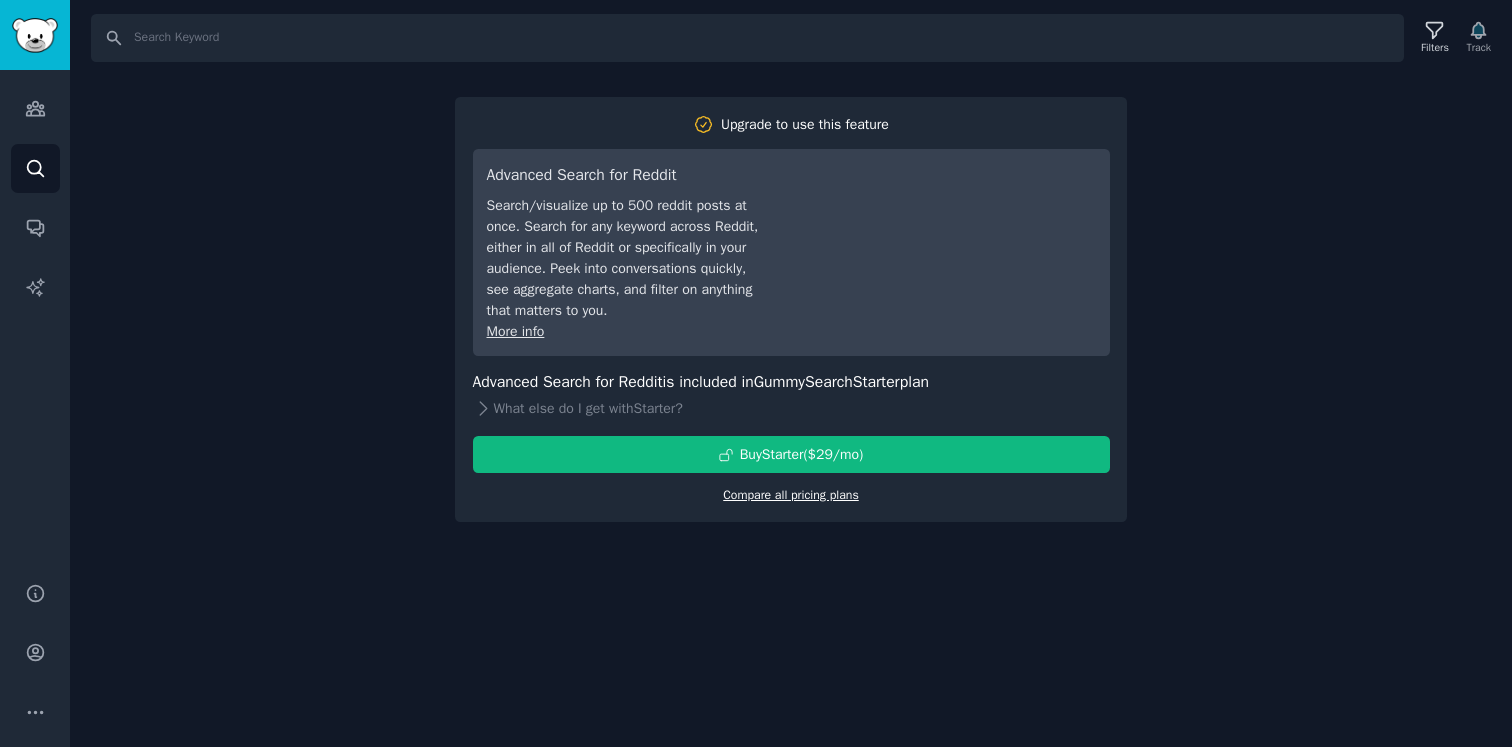 click on "Compare all pricing plans" at bounding box center [791, 495] 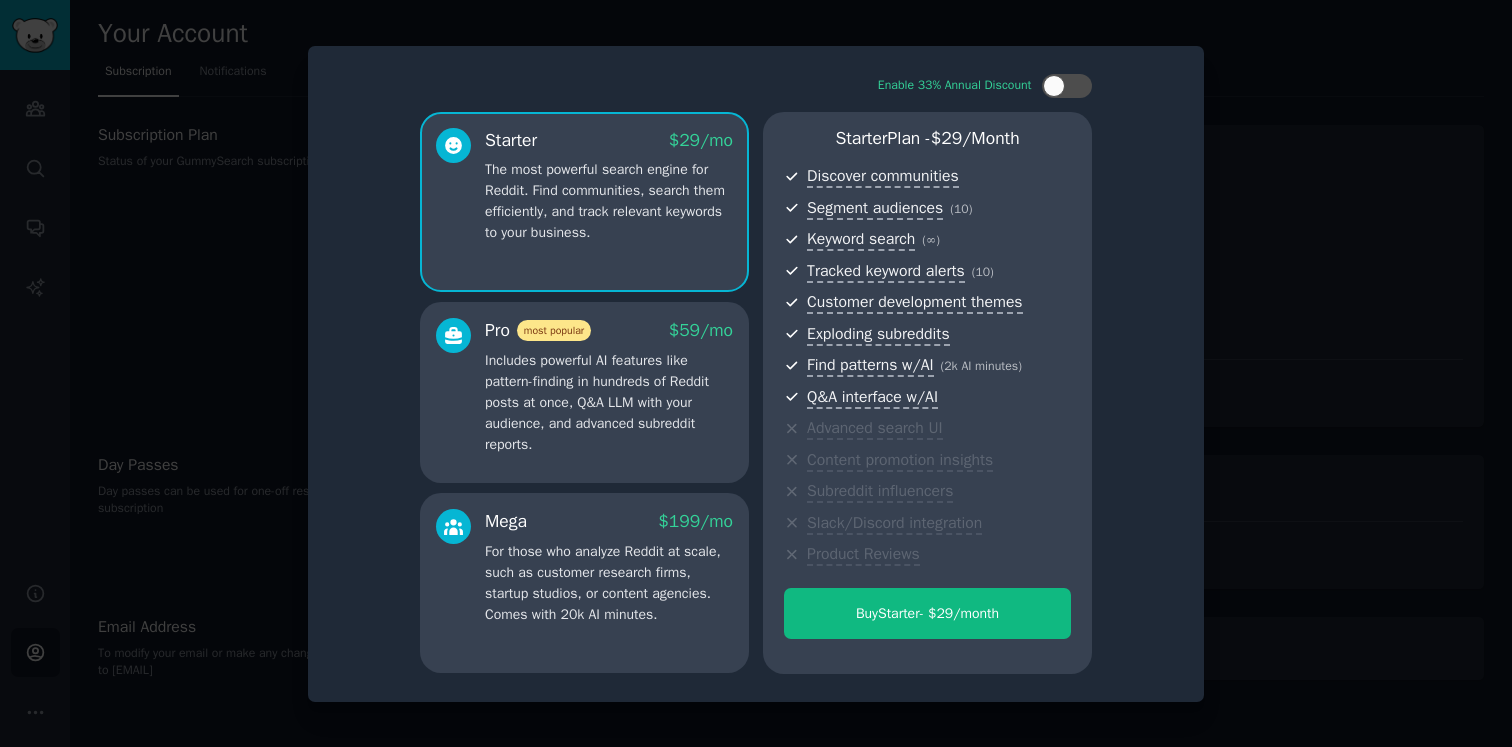 click at bounding box center (756, 373) 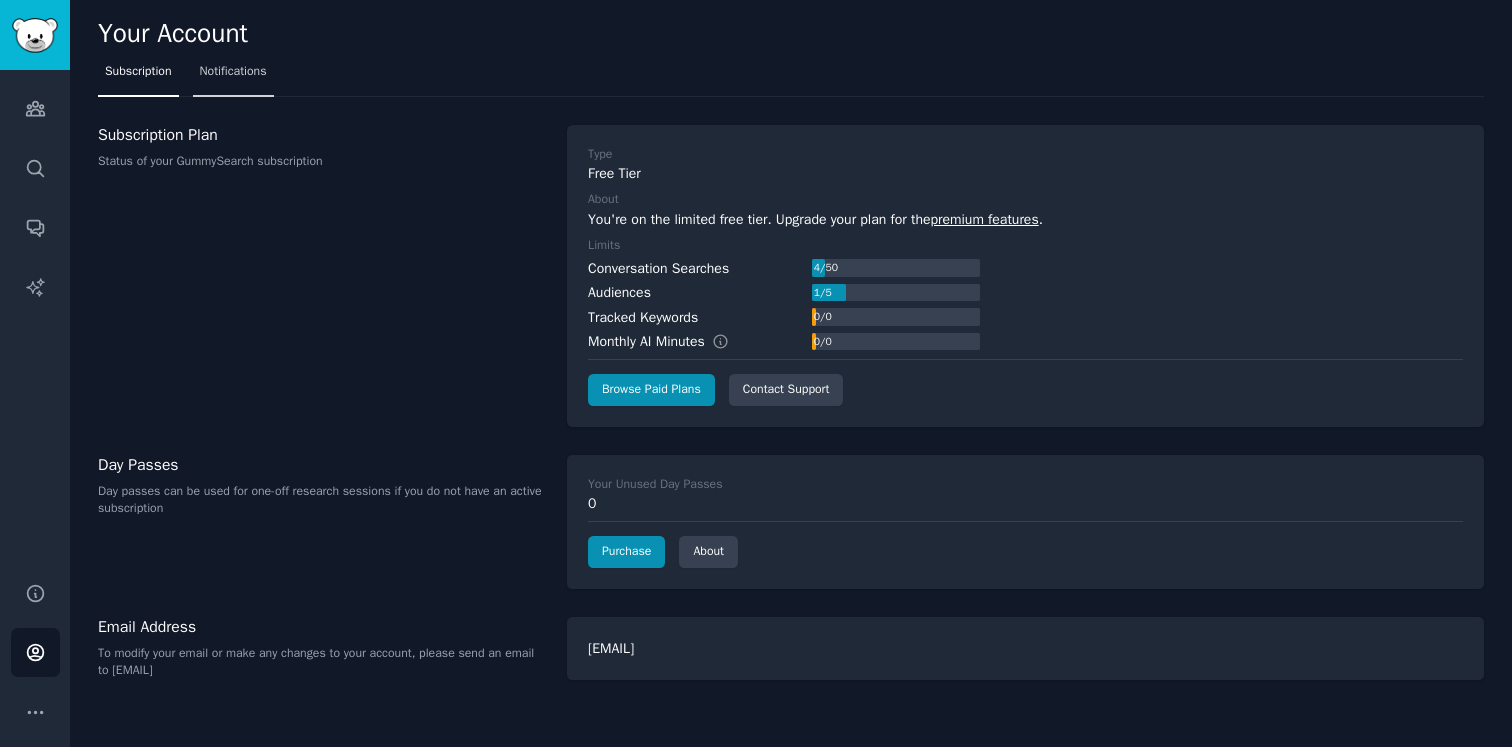 click on "Notifications" at bounding box center [233, 76] 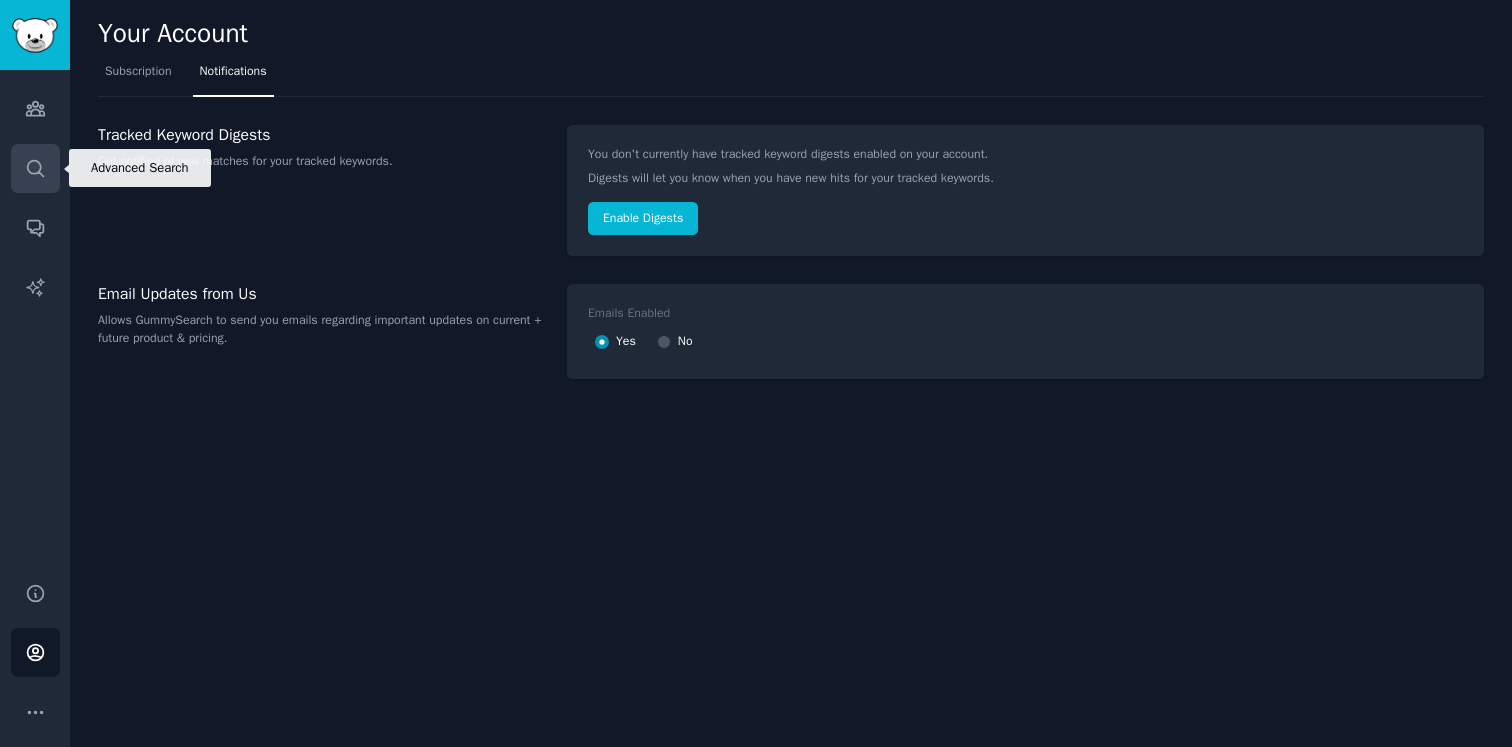 click 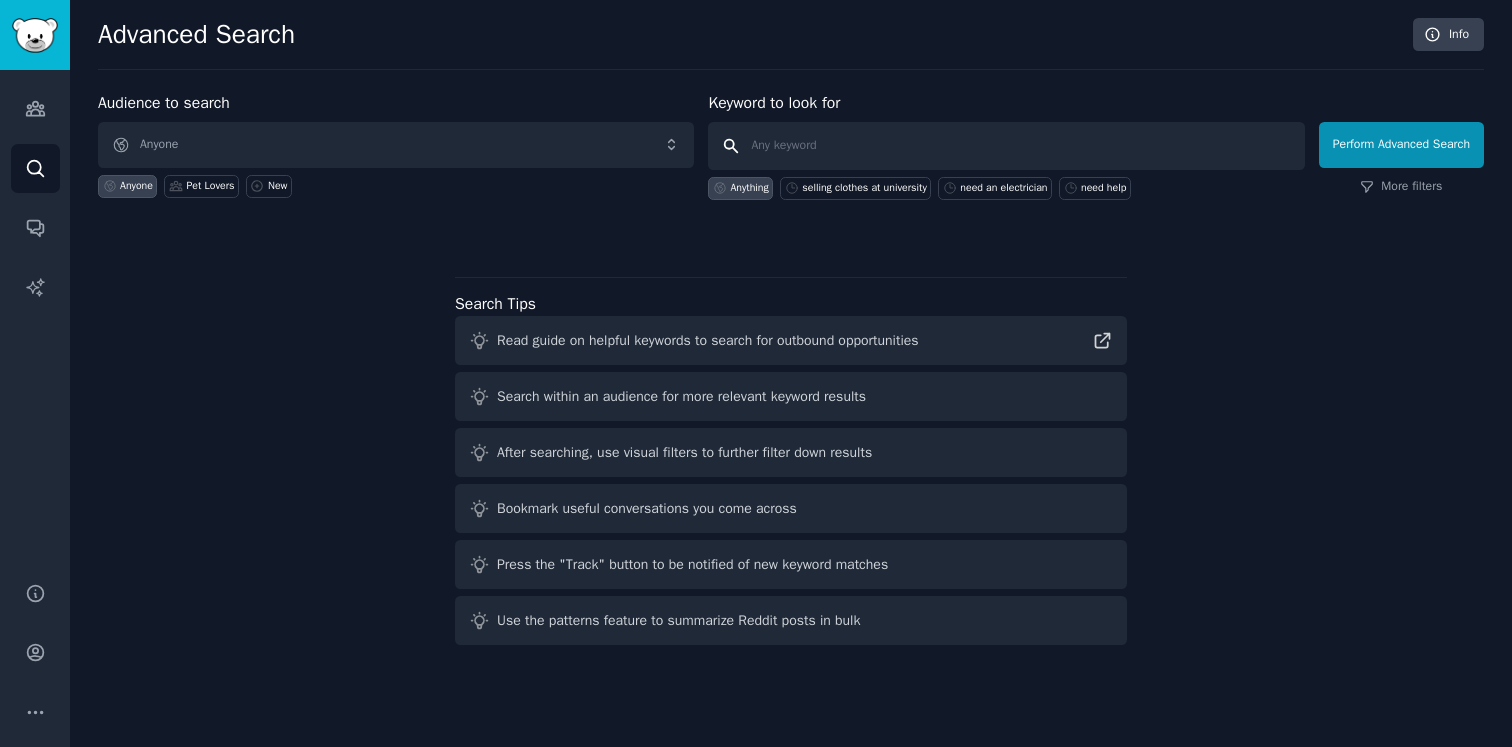 click at bounding box center [1006, 146] 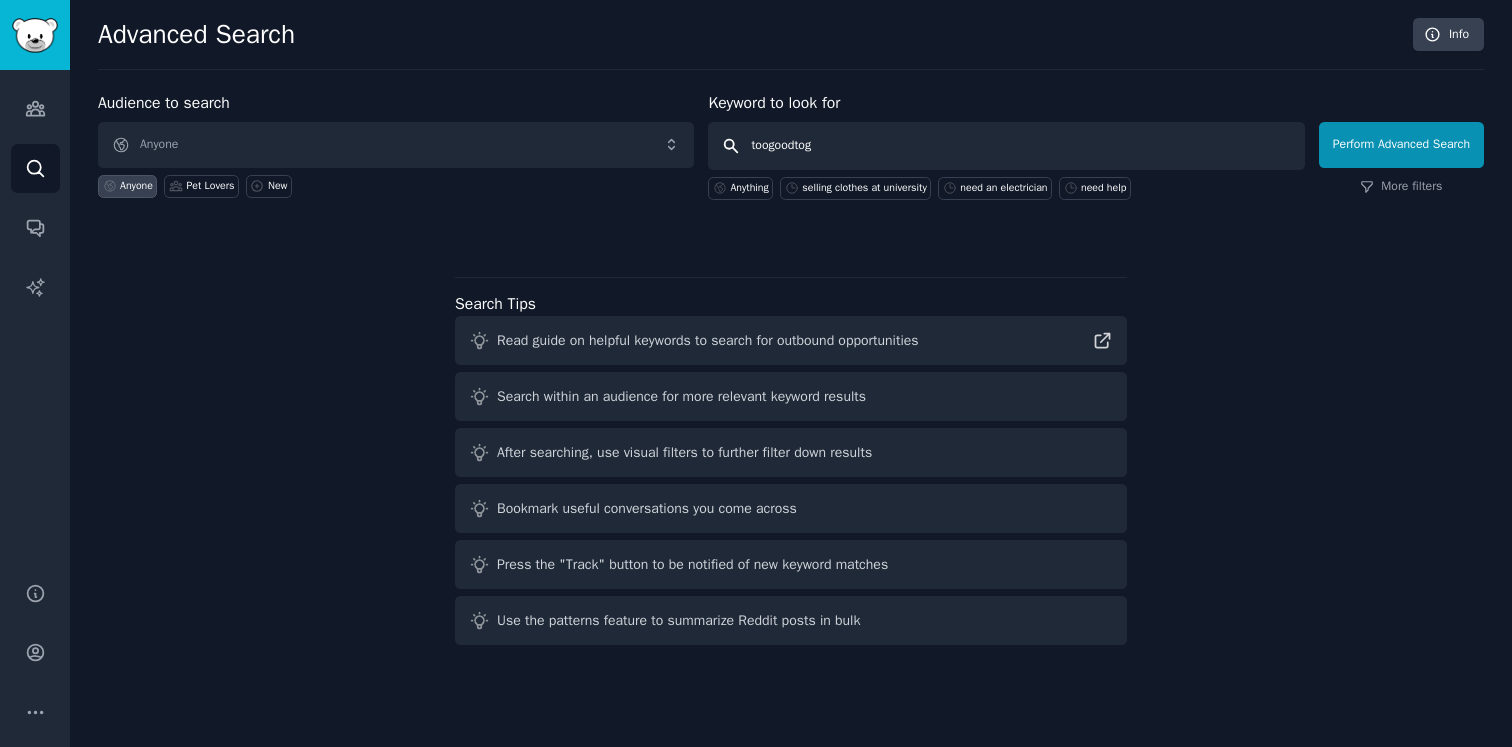 type on "toogoodtogo" 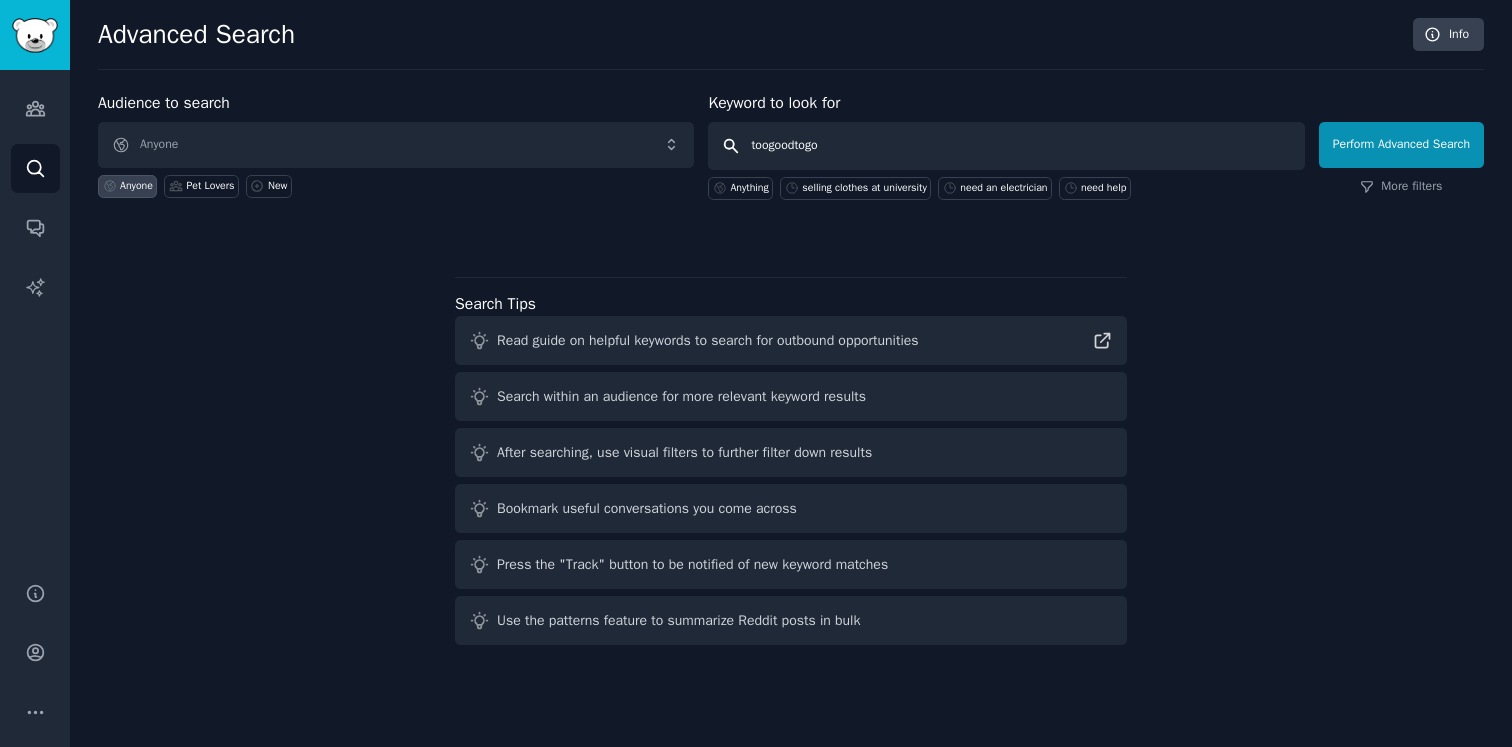 click on "Perform Advanced Search" at bounding box center [1401, 145] 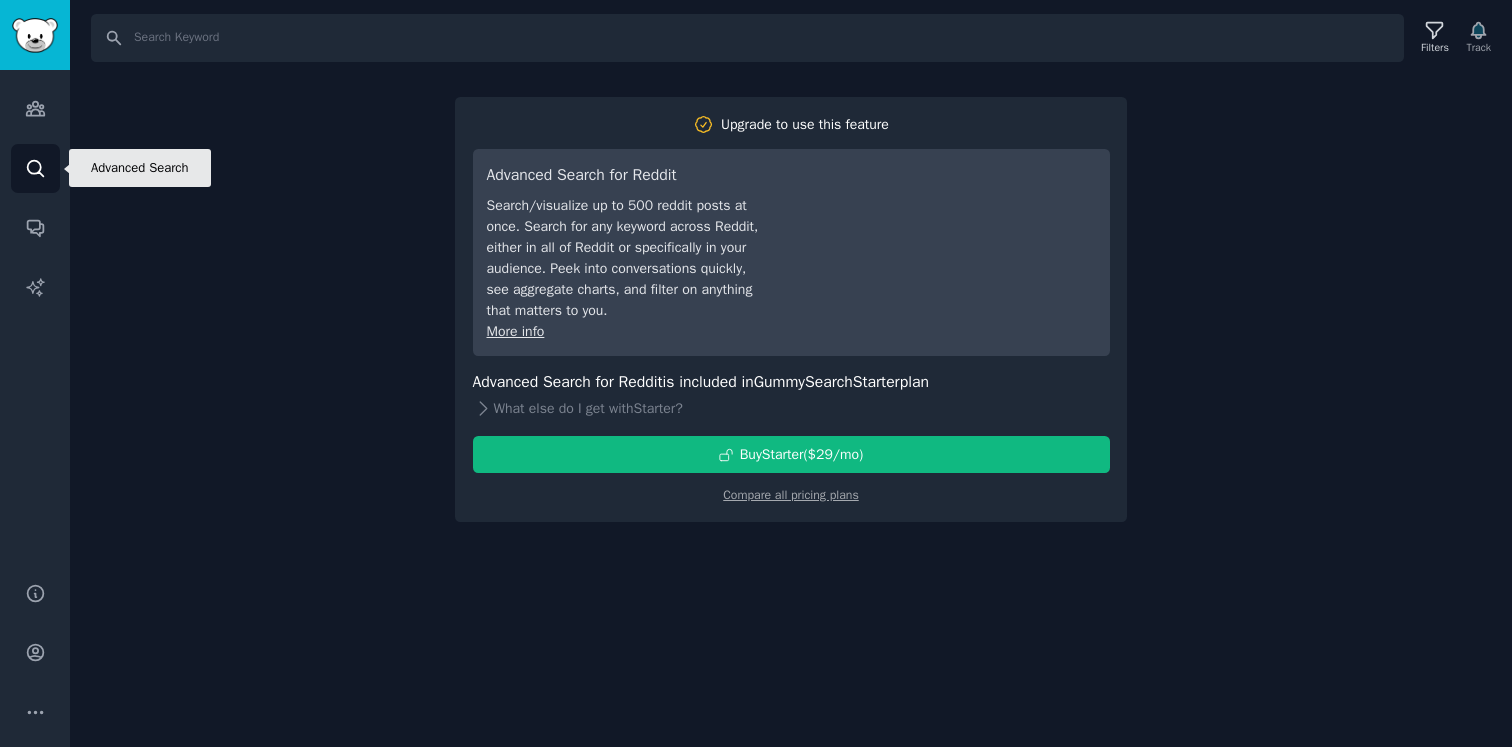 click 